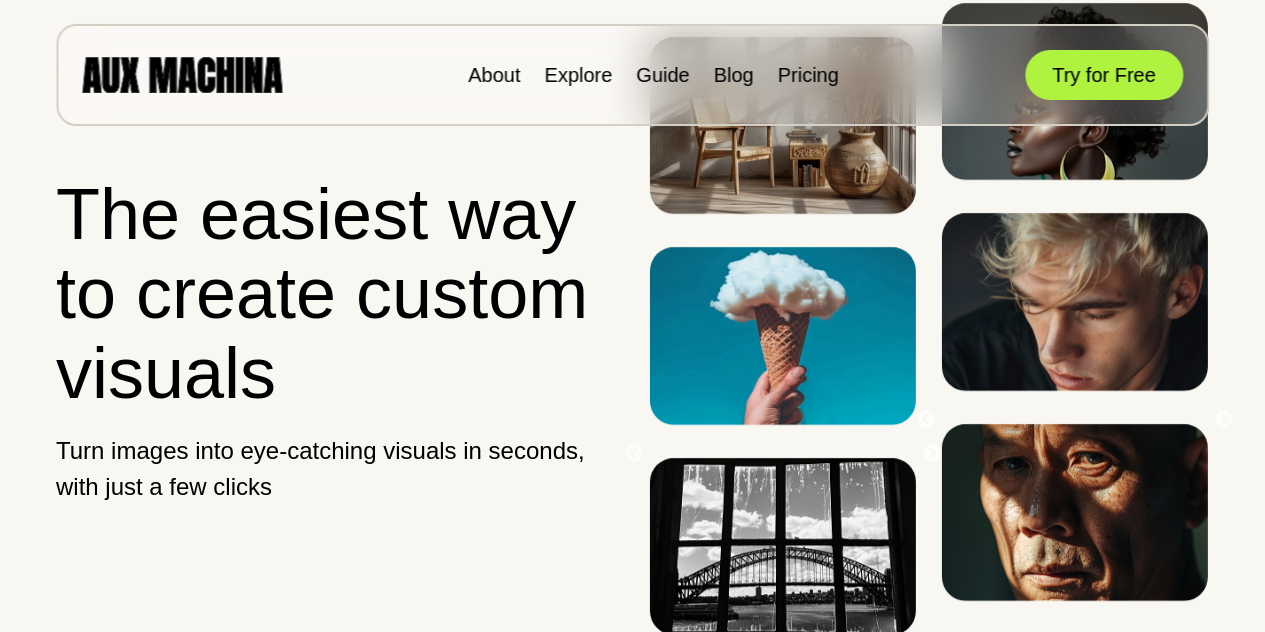 scroll, scrollTop: 401, scrollLeft: 0, axis: vertical 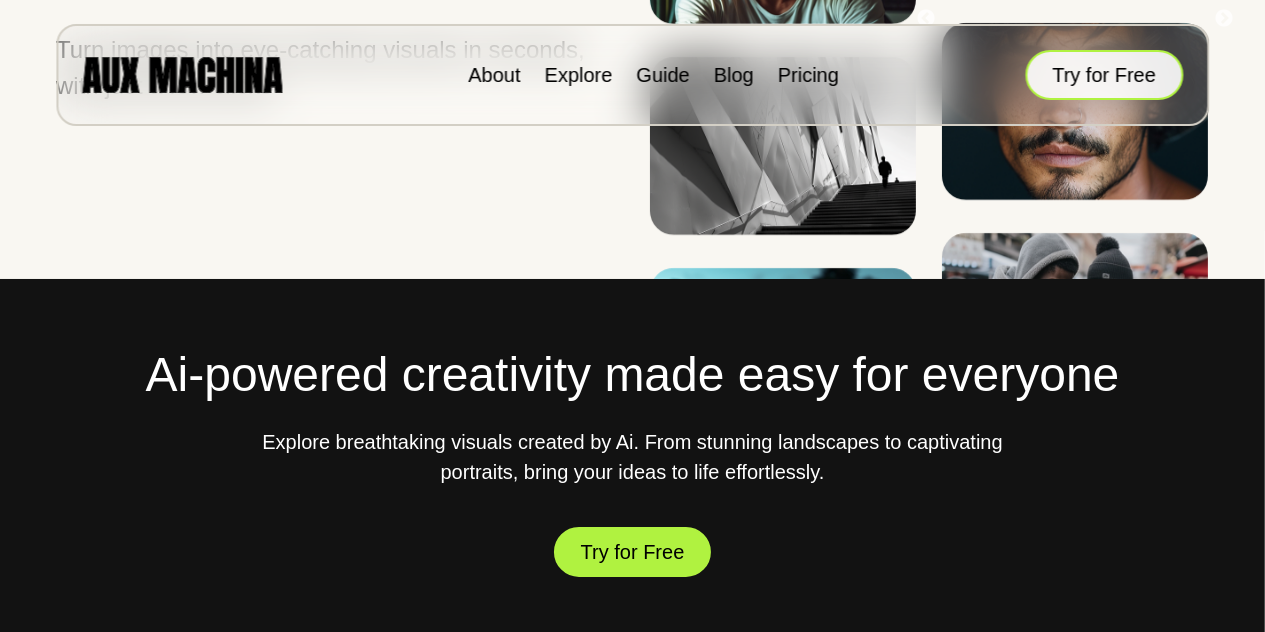 click on "Try for Free" at bounding box center (1104, 75) 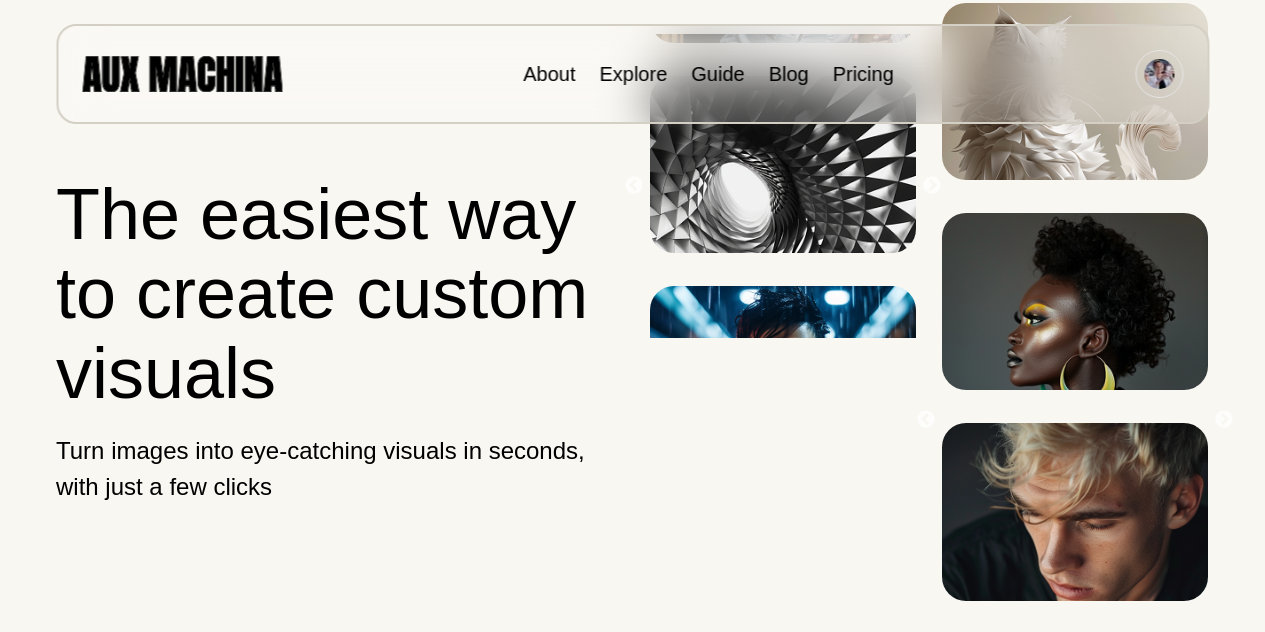scroll, scrollTop: 0, scrollLeft: 0, axis: both 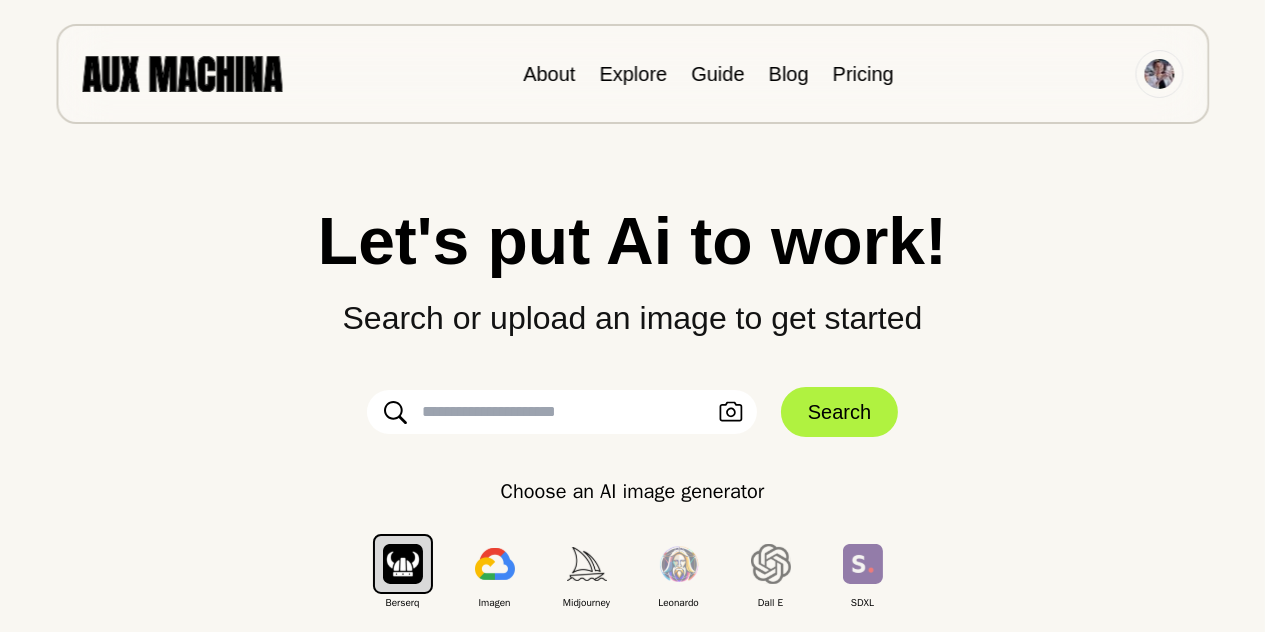 click at bounding box center [562, 412] 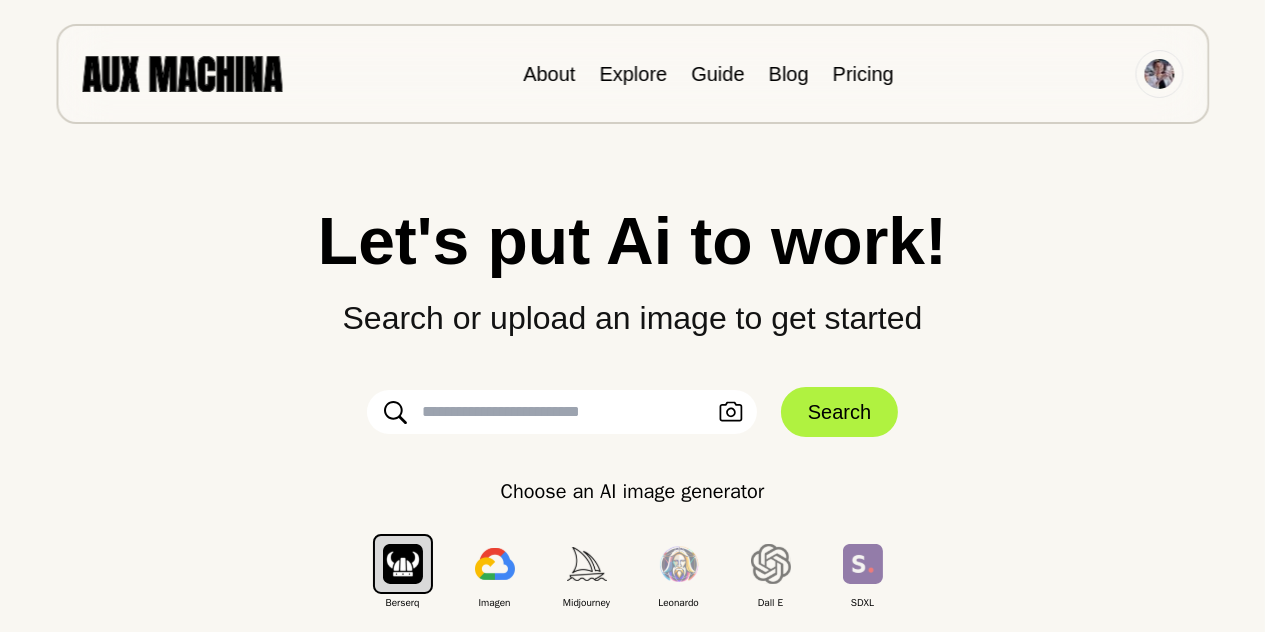 paste on "**********" 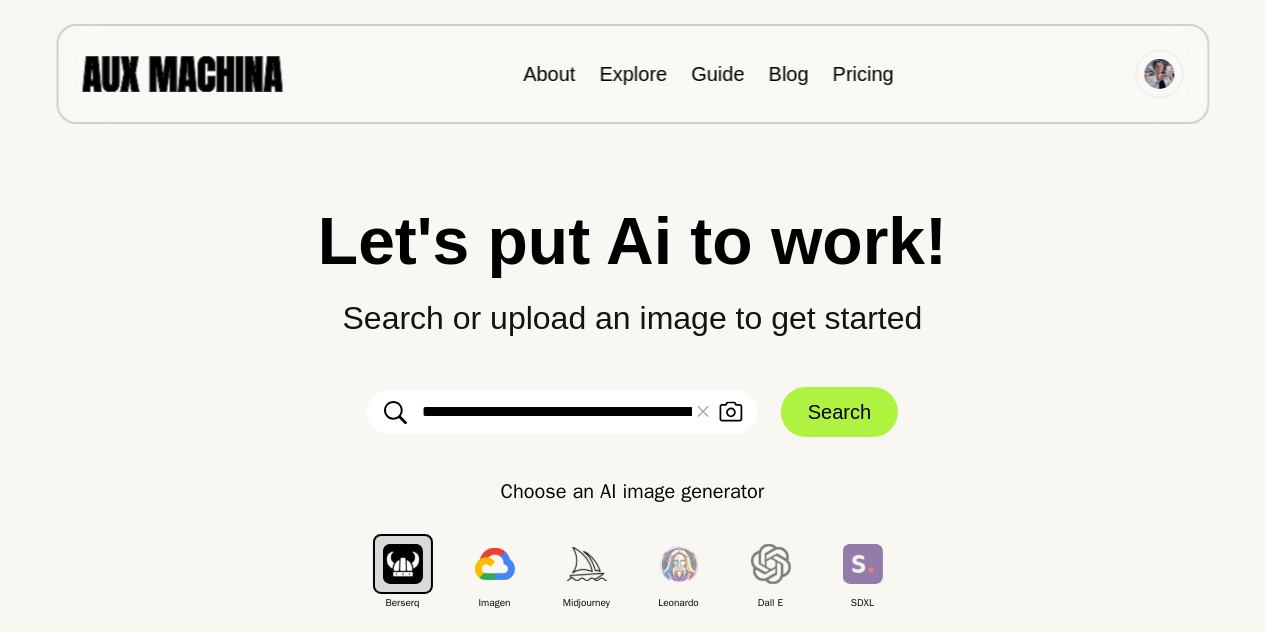 scroll, scrollTop: 0, scrollLeft: 2377, axis: horizontal 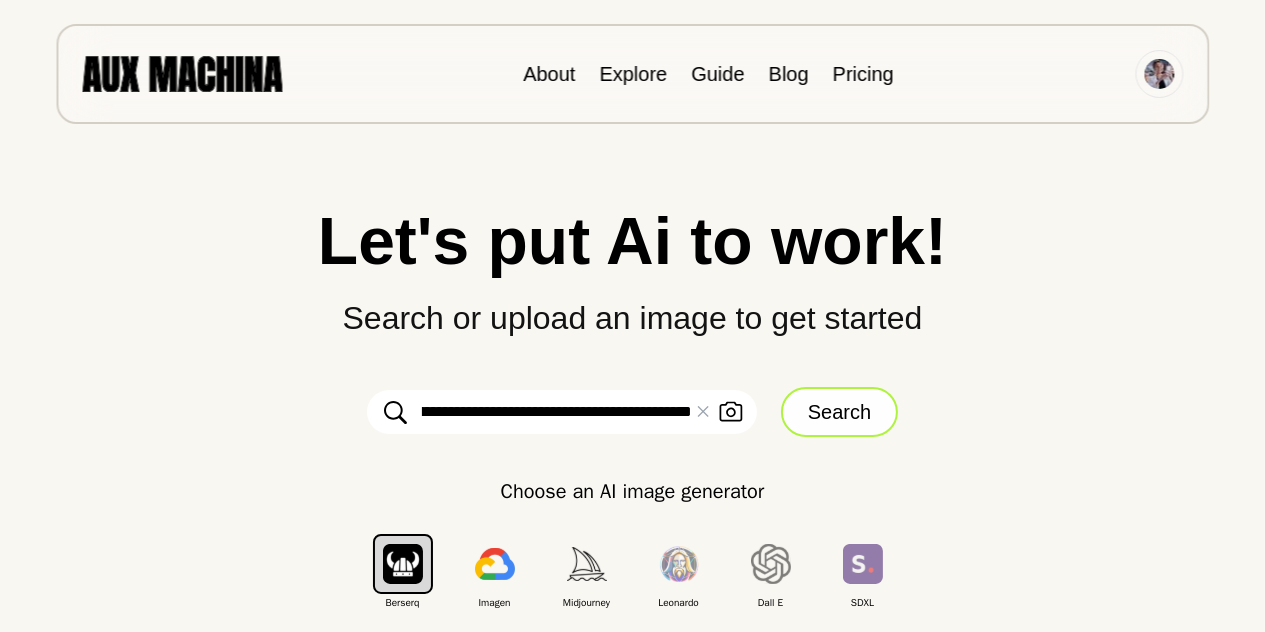 type on "**********" 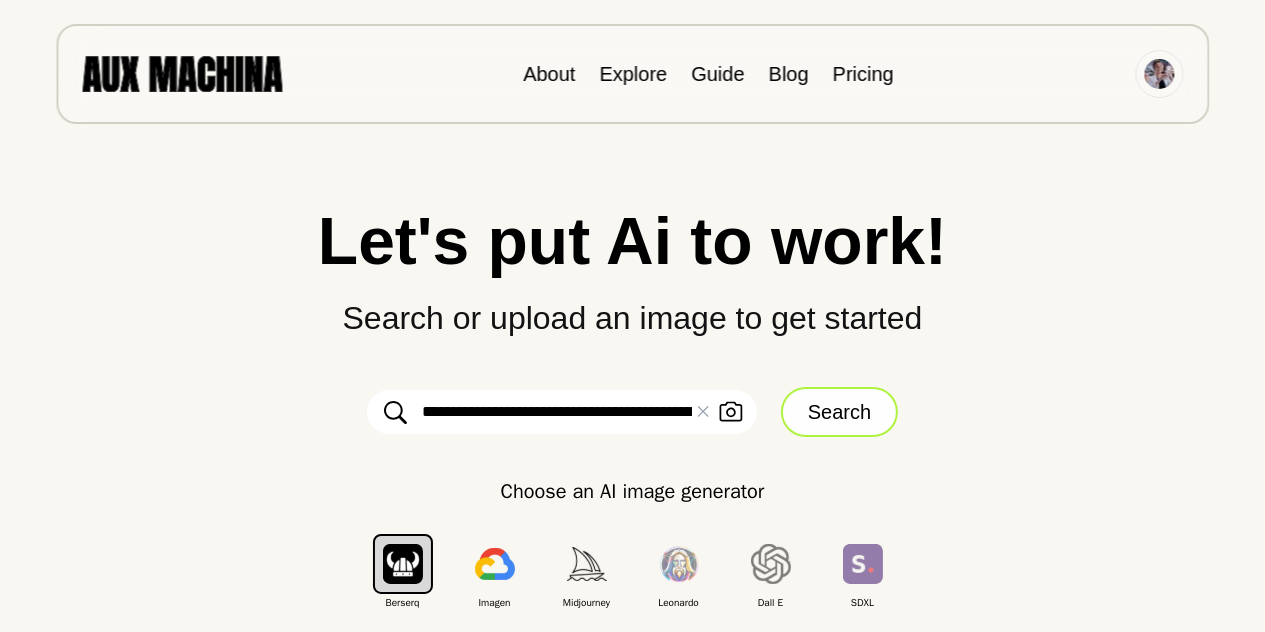 click on "Search" at bounding box center (839, 412) 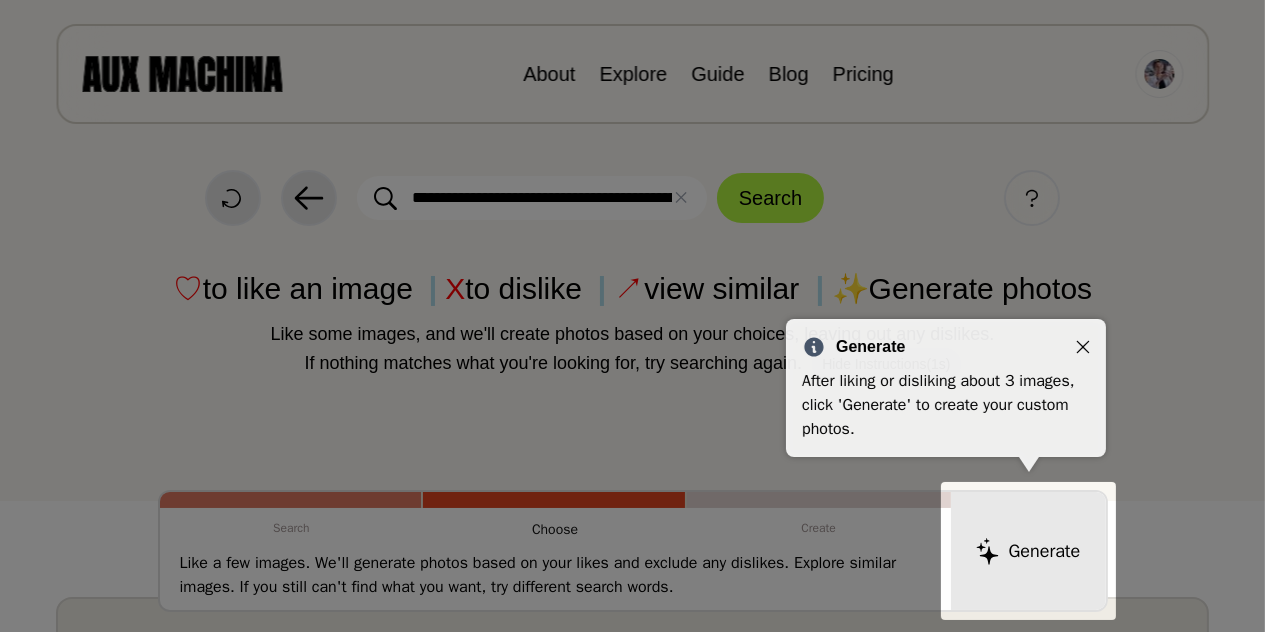 click at bounding box center (1028, 551) 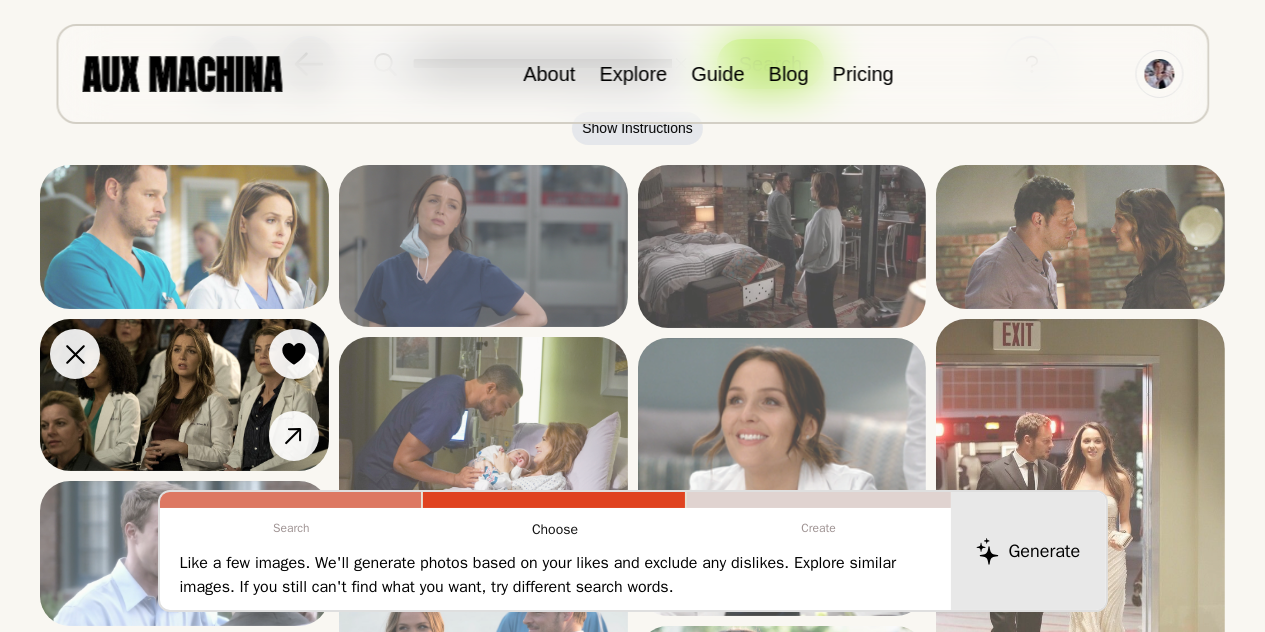 scroll, scrollTop: 128, scrollLeft: 0, axis: vertical 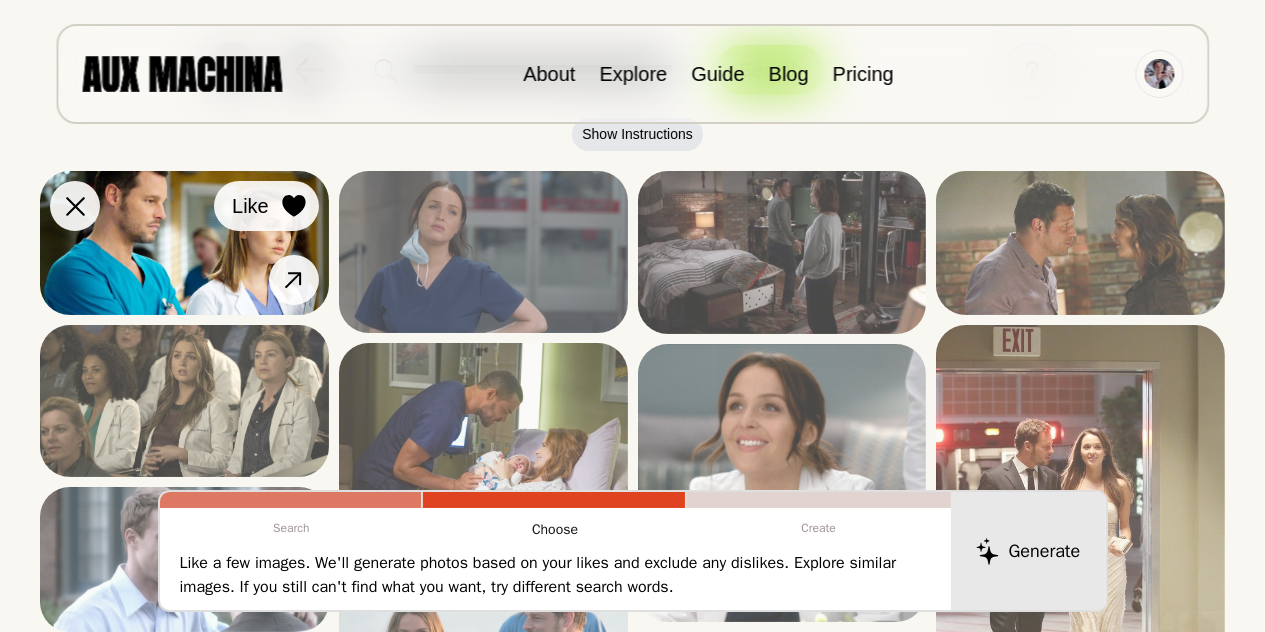 click 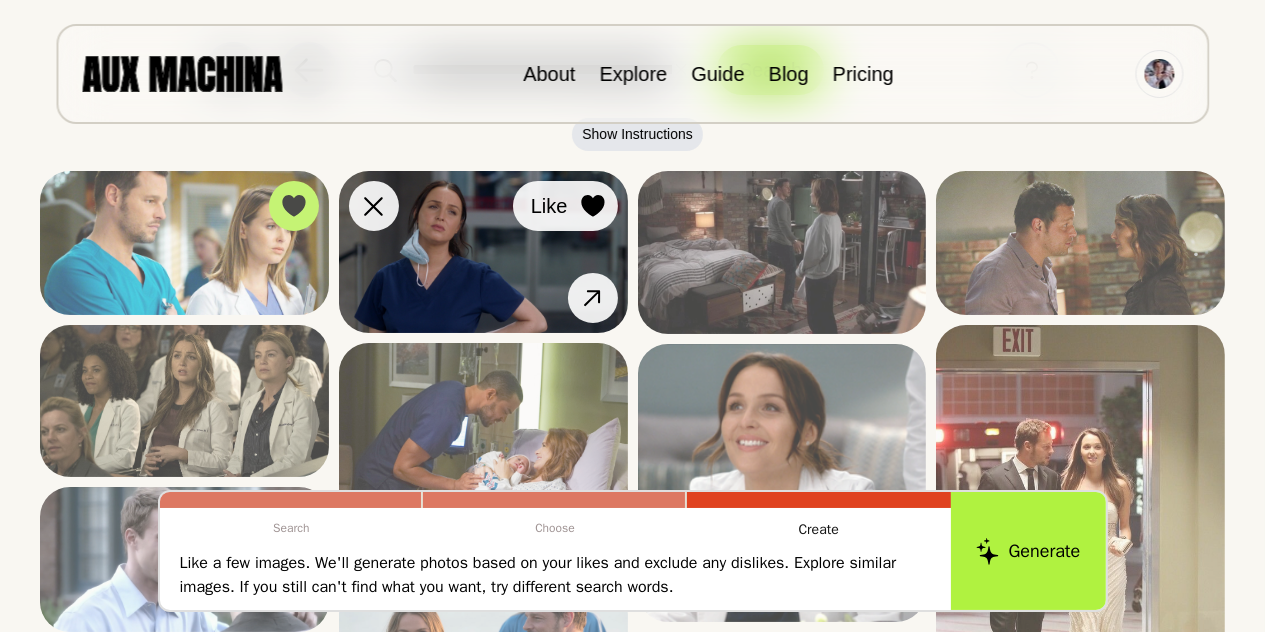 click 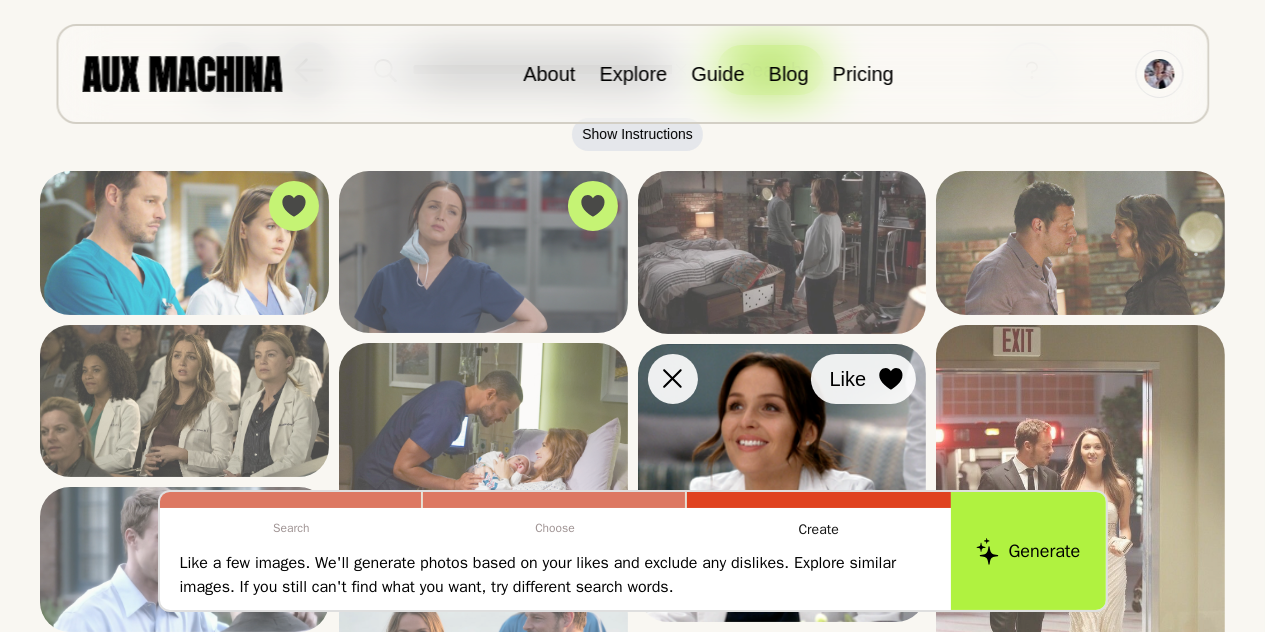 click 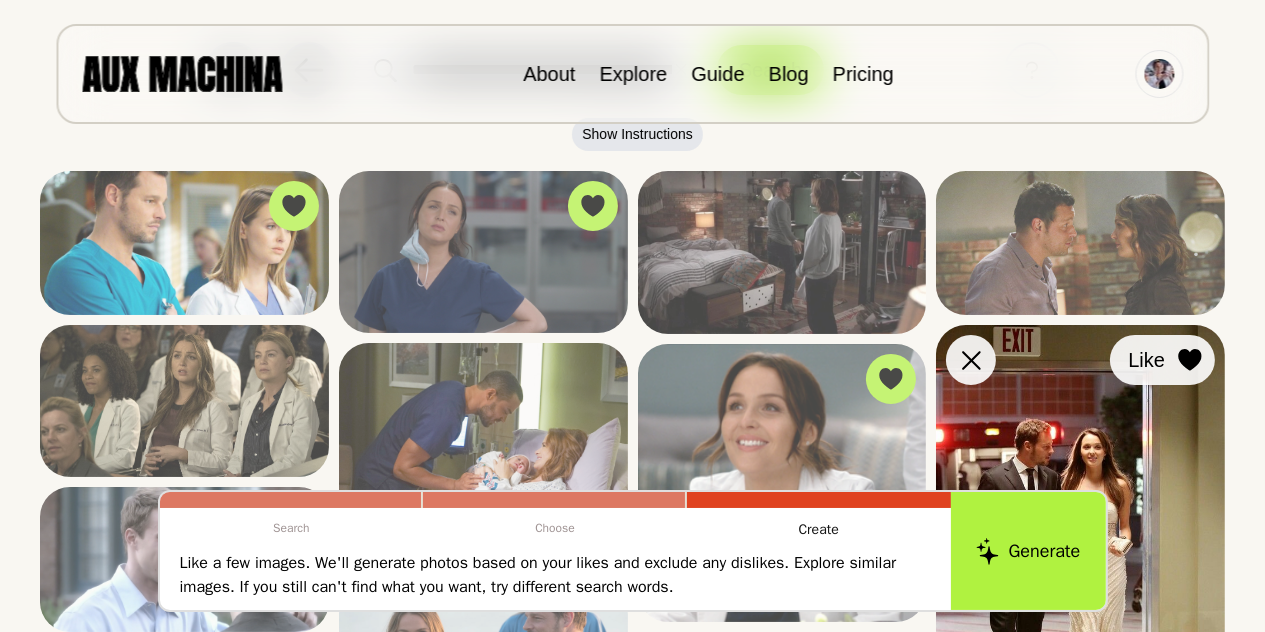 click on "Like" at bounding box center (1162, 360) 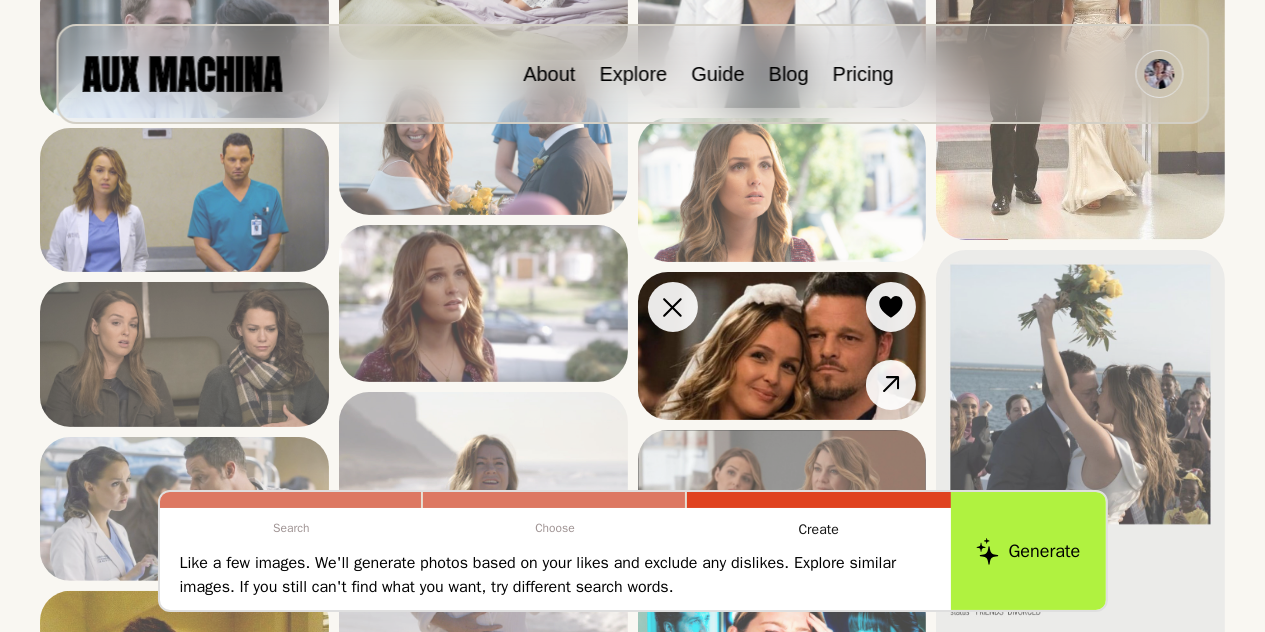 scroll, scrollTop: 644, scrollLeft: 0, axis: vertical 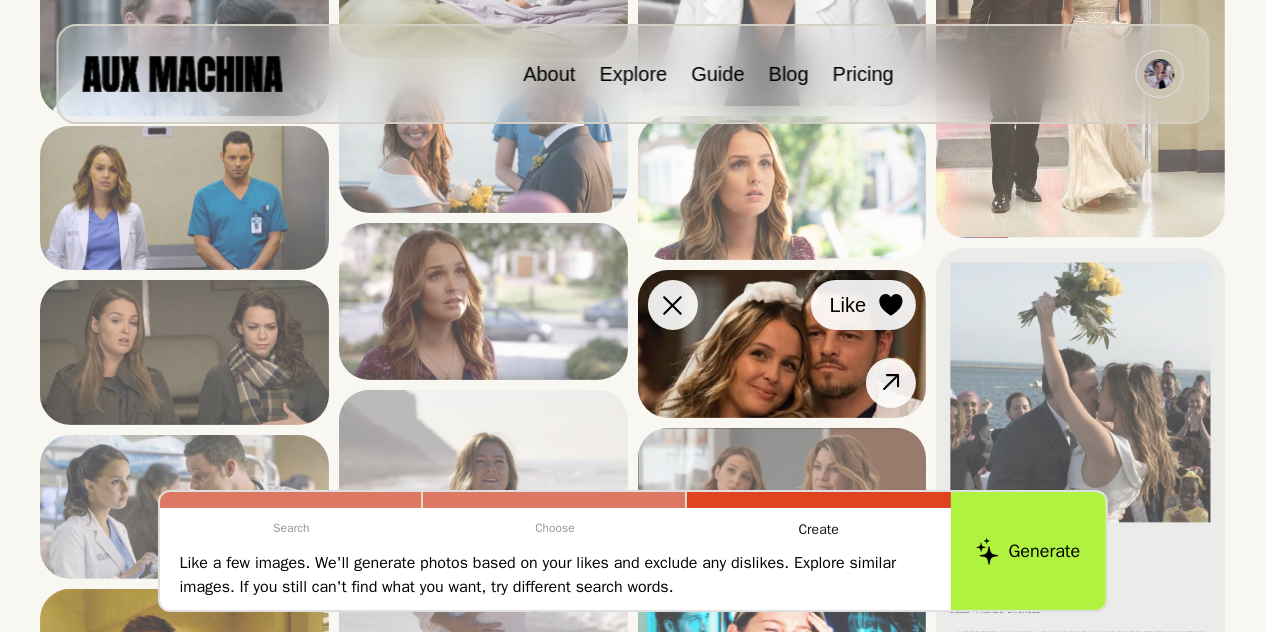 click 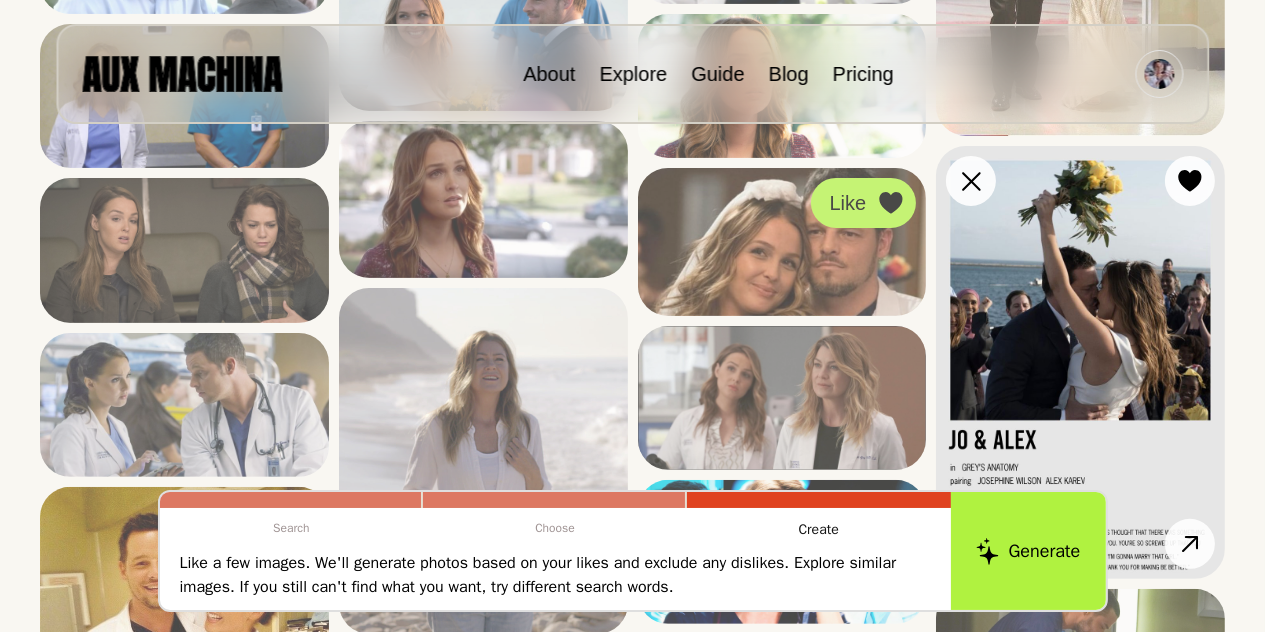 scroll, scrollTop: 750, scrollLeft: 0, axis: vertical 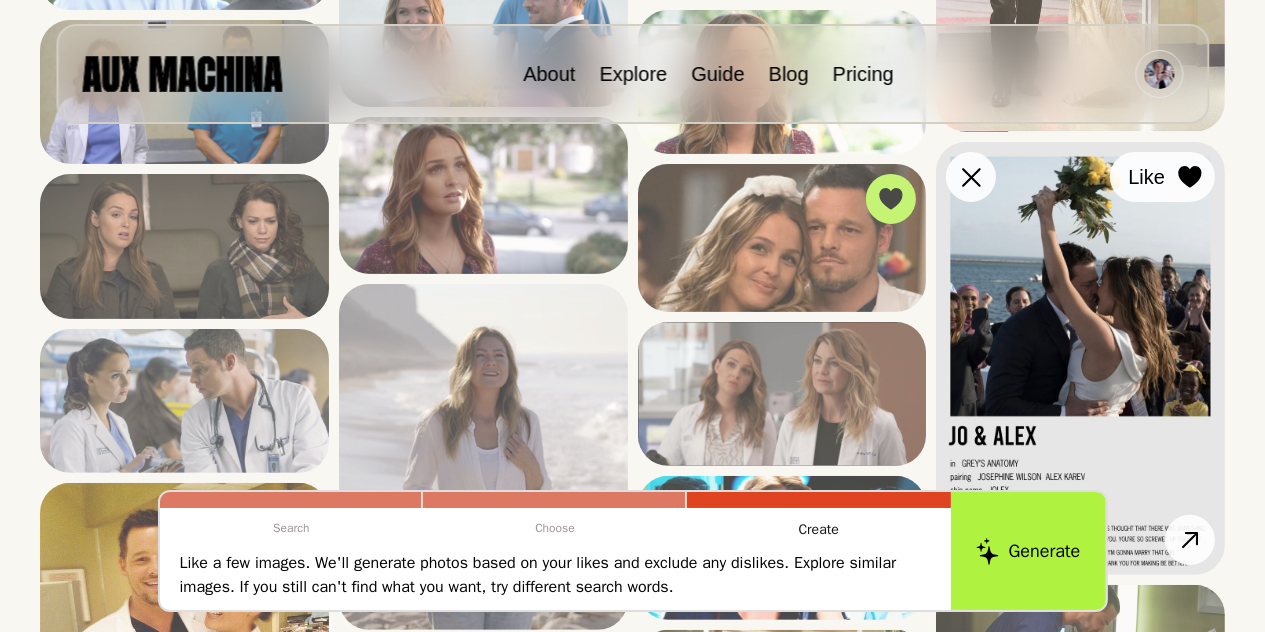 click 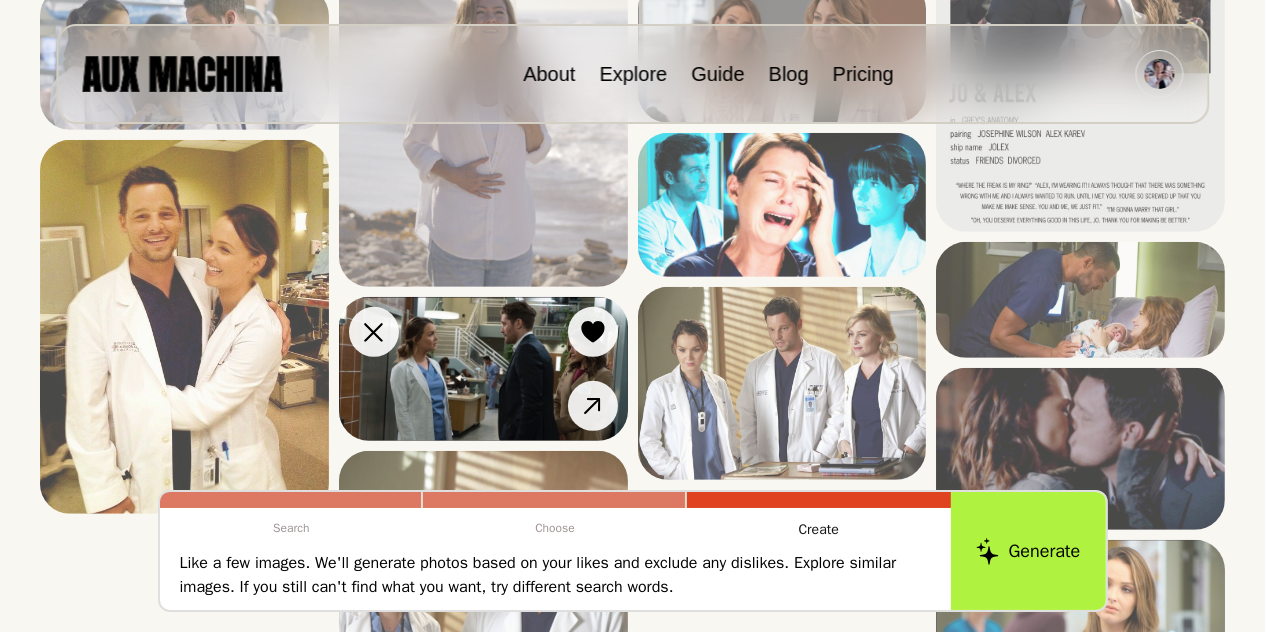 scroll, scrollTop: 1094, scrollLeft: 0, axis: vertical 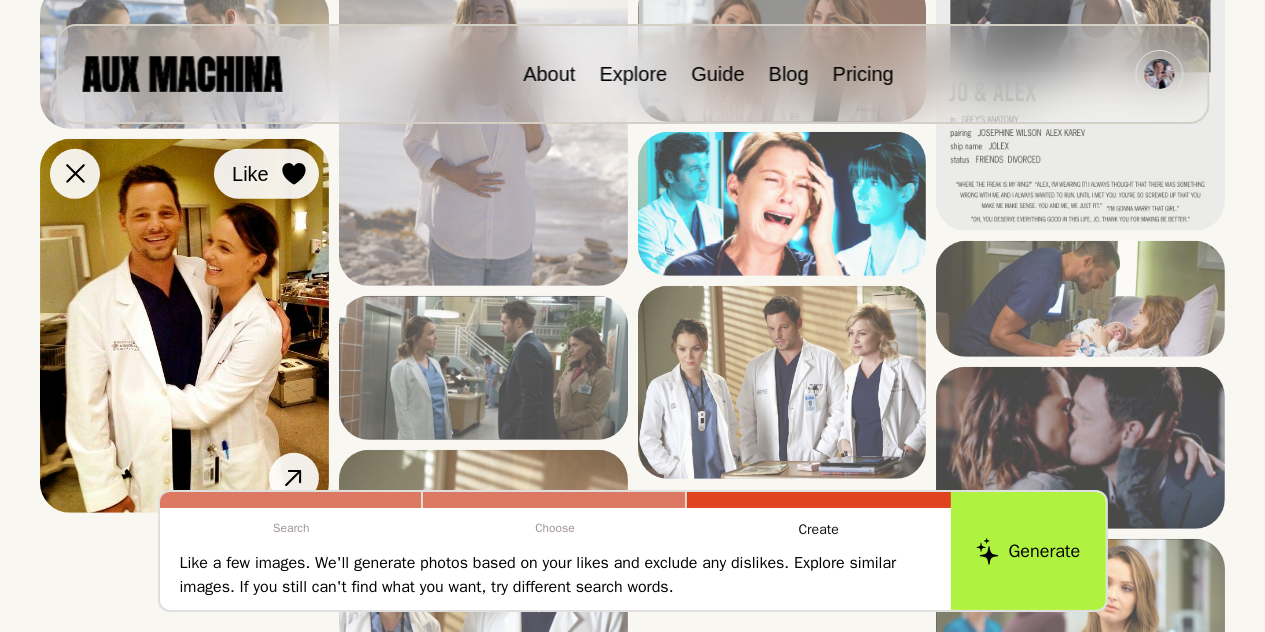 click 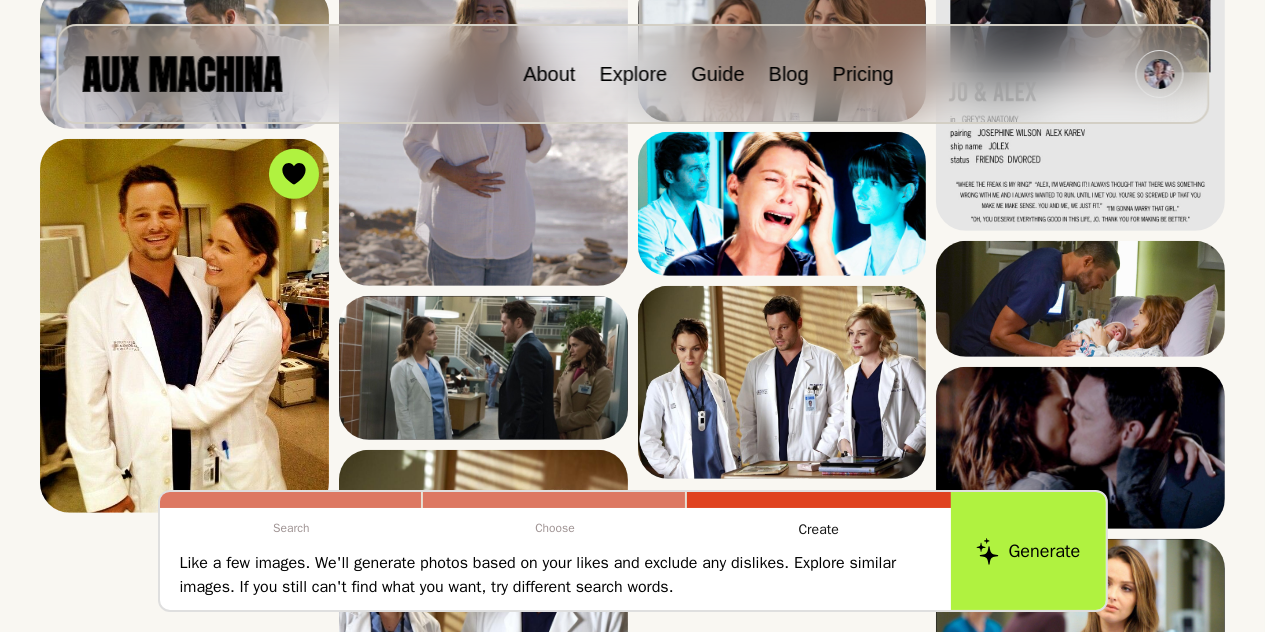 click at bounding box center [554, 500] 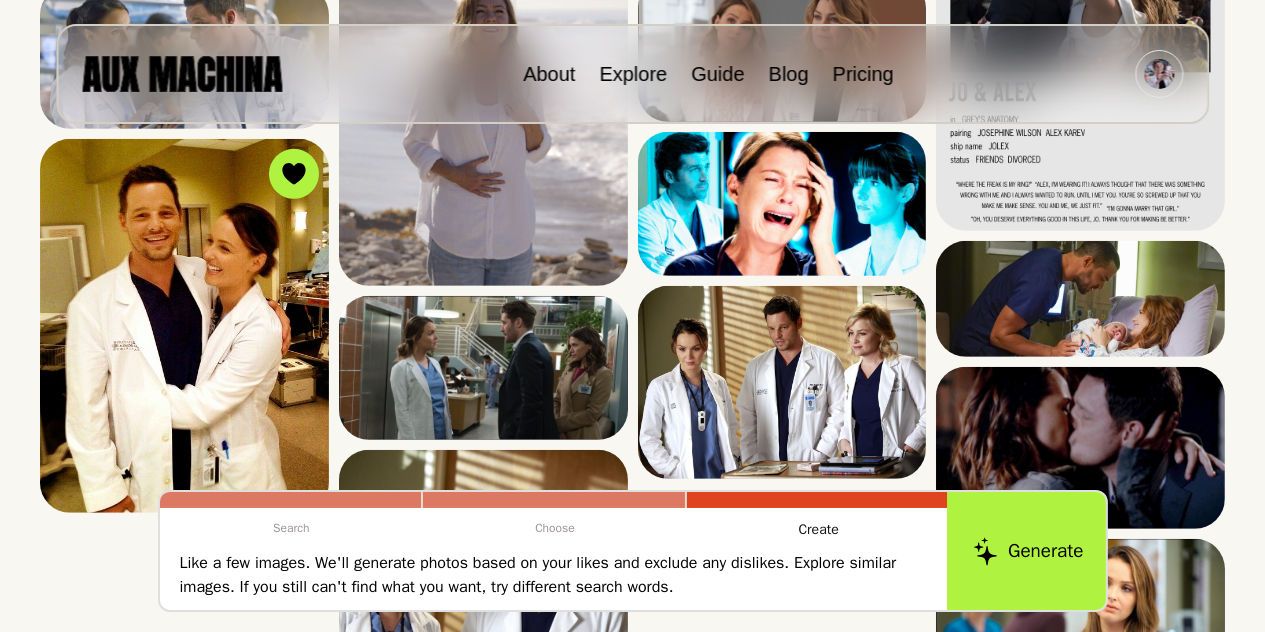 click on "Generate" at bounding box center (1028, 551) 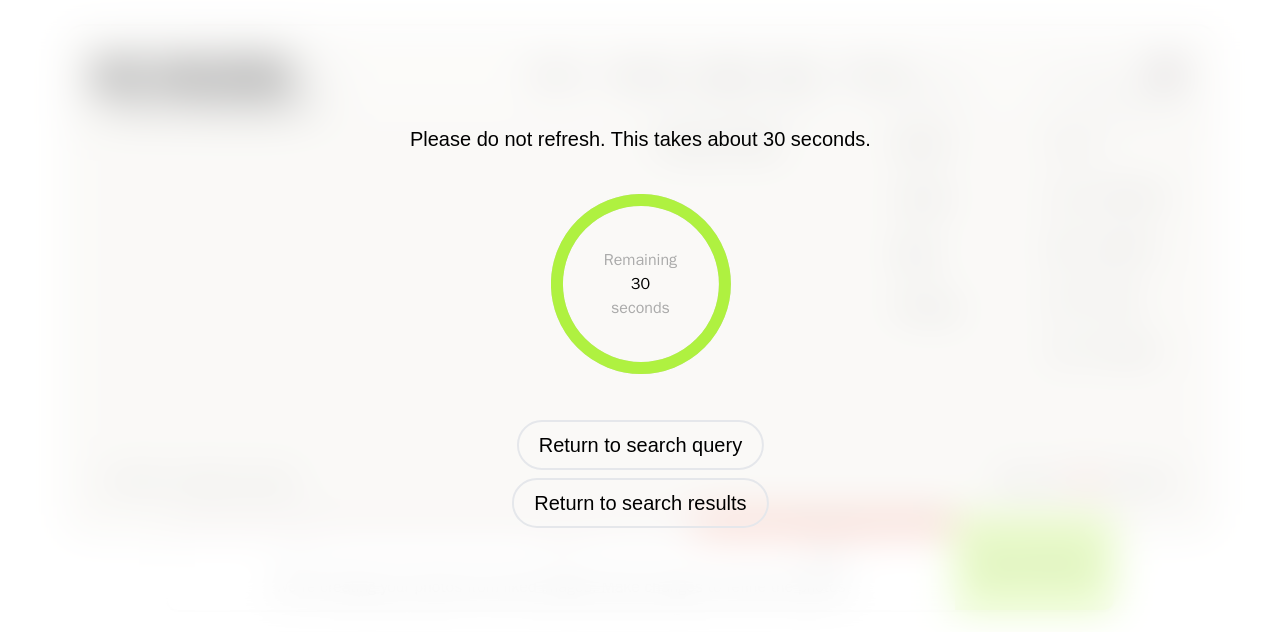 scroll, scrollTop: 873, scrollLeft: 0, axis: vertical 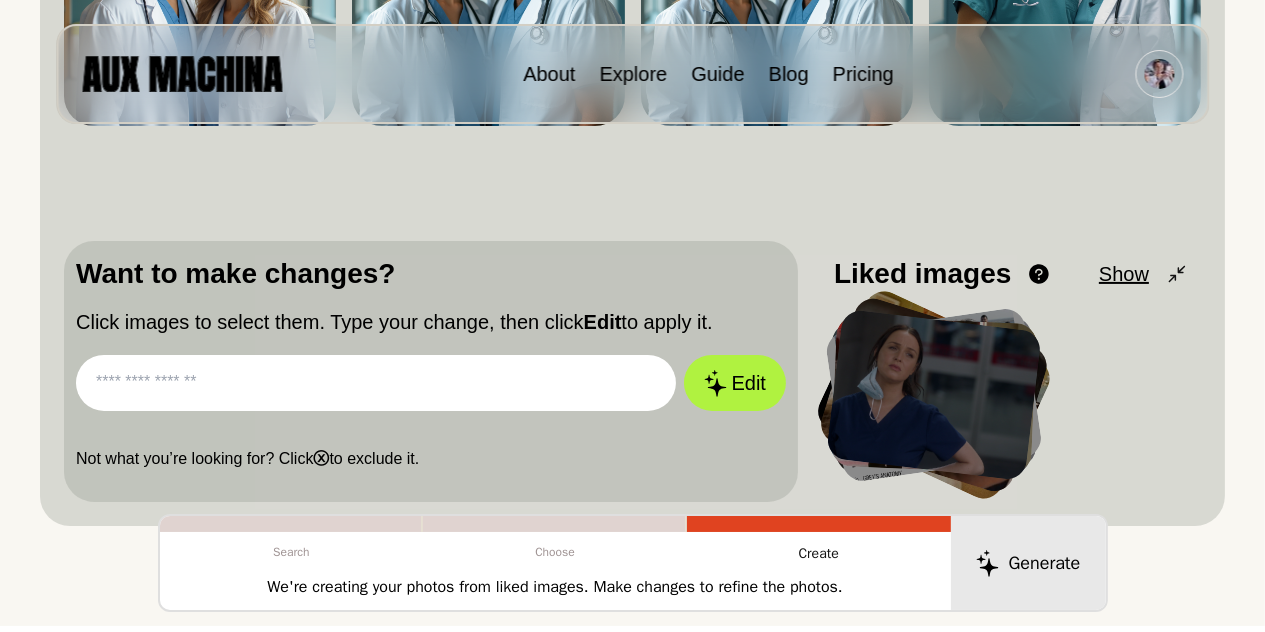 click at bounding box center [376, 383] 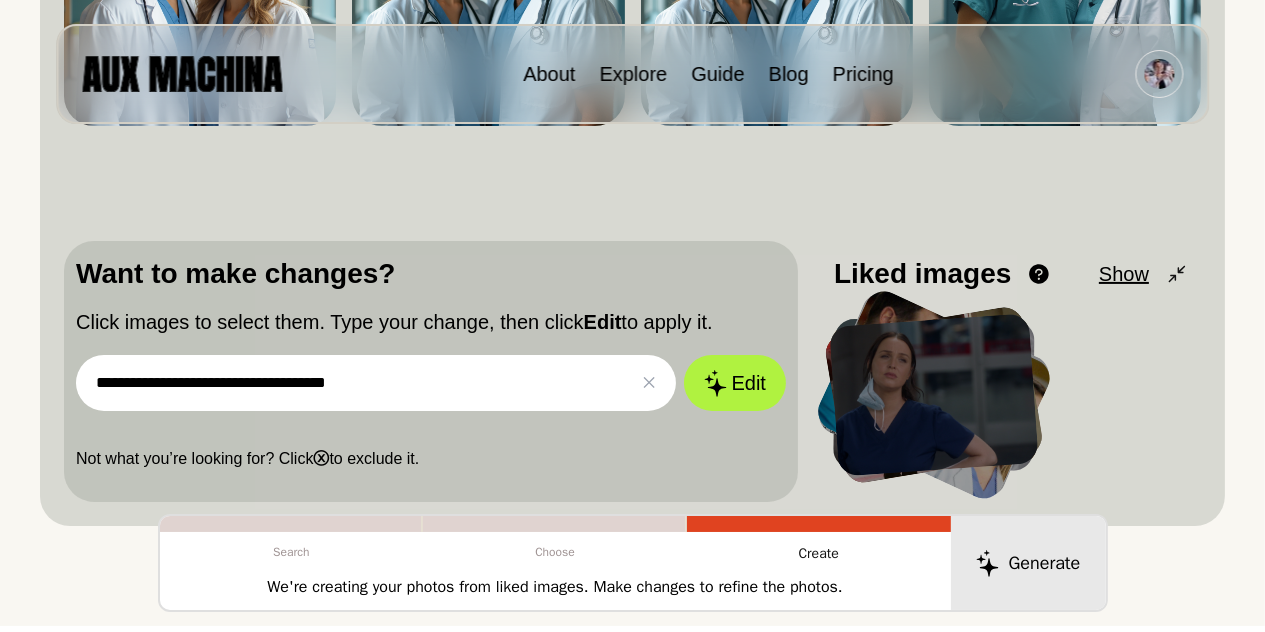 click on "**********" at bounding box center (376, 383) 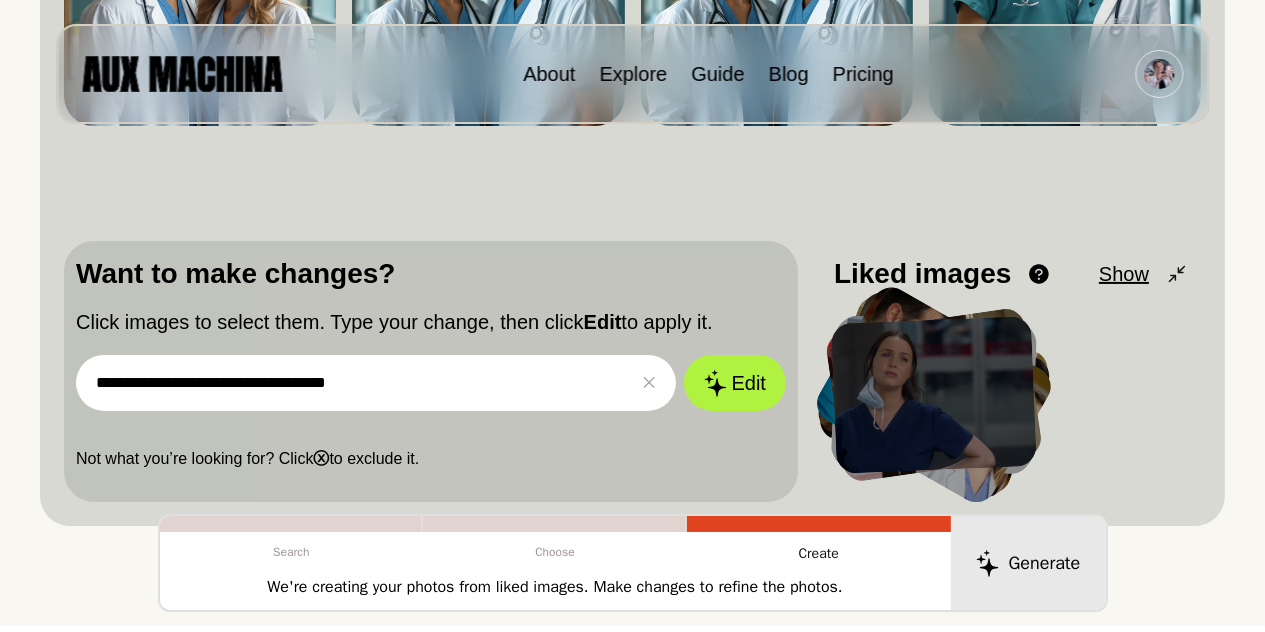 click on "**********" at bounding box center [376, 383] 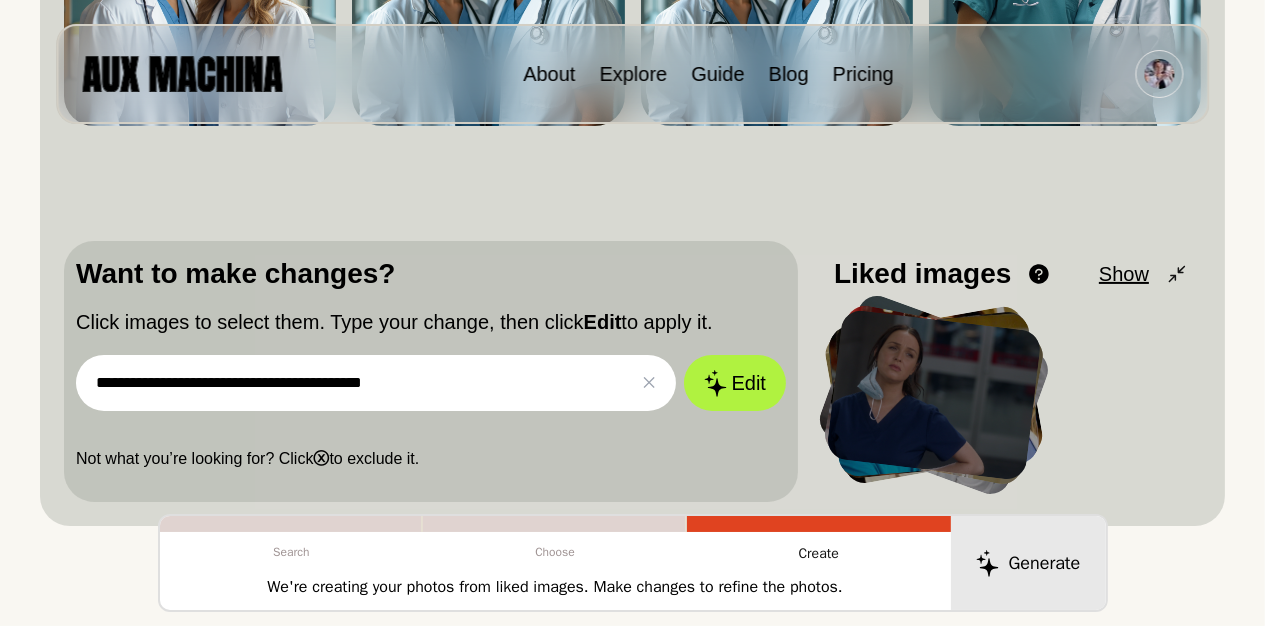 click on "**********" at bounding box center (376, 383) 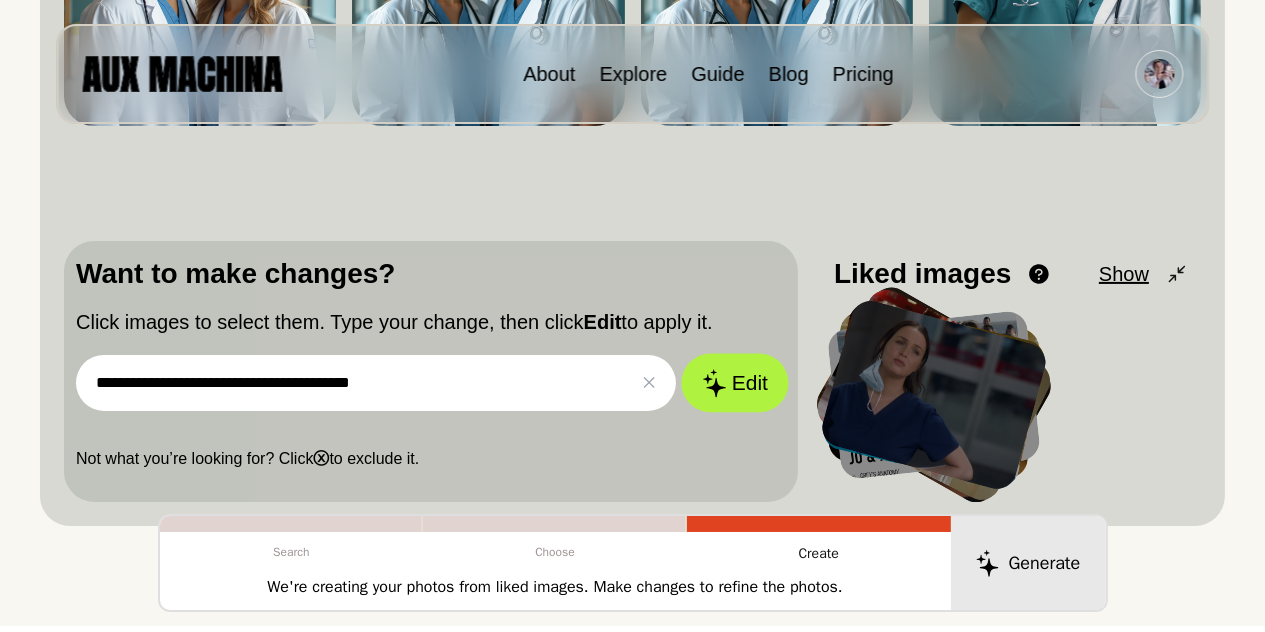 type on "**********" 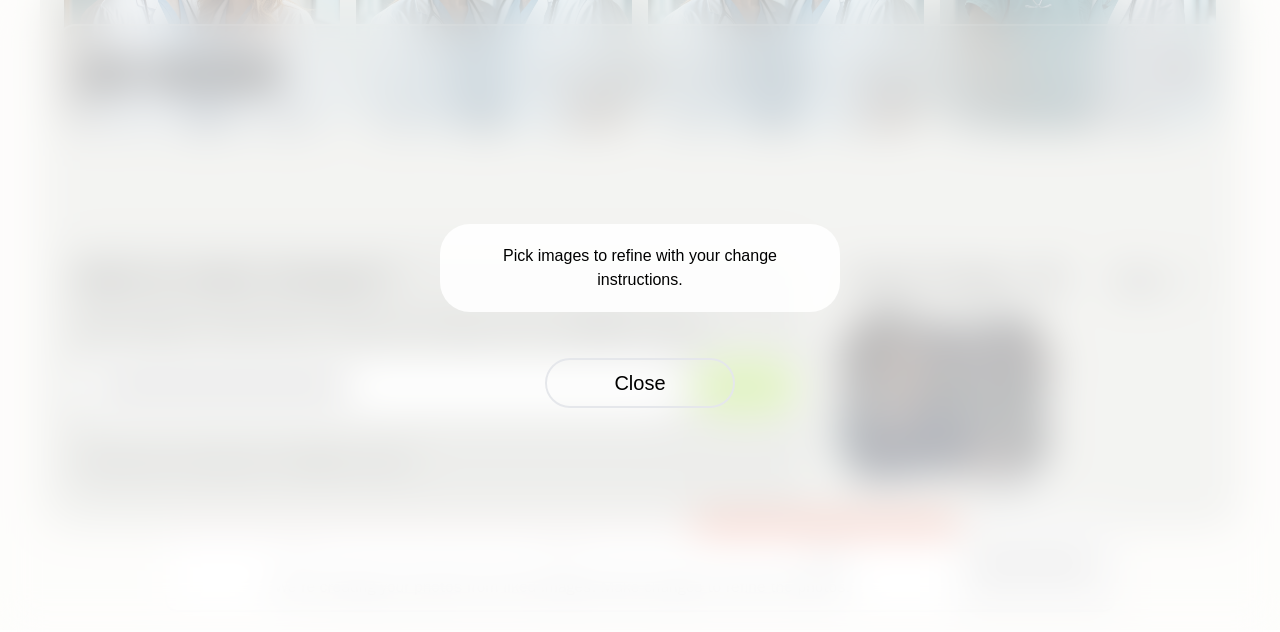 click on "Pick images to refine with your change instructions." at bounding box center (640, 268) 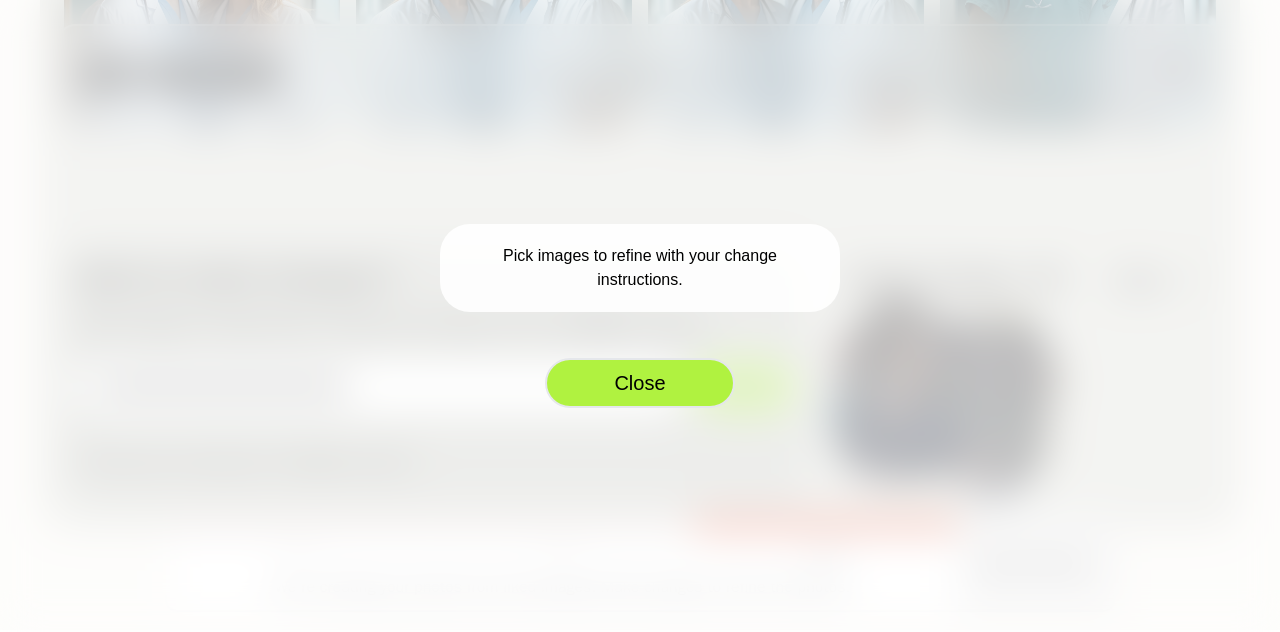 click on "Close" at bounding box center [640, 383] 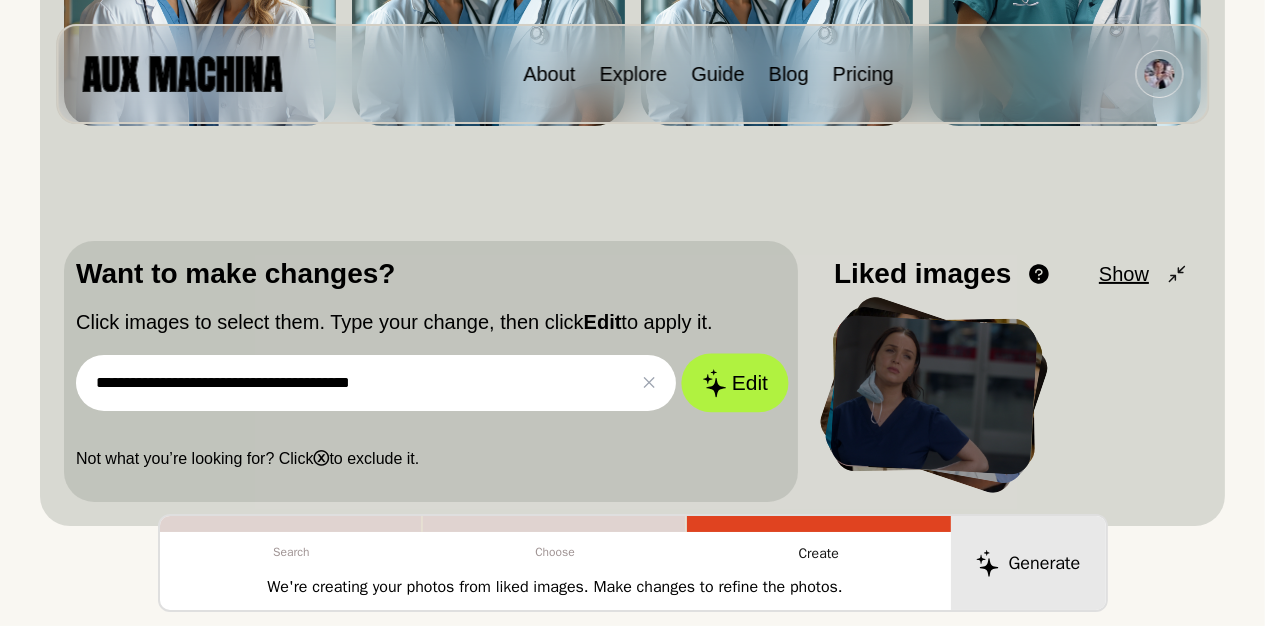 click on "Edit" at bounding box center (735, 383) 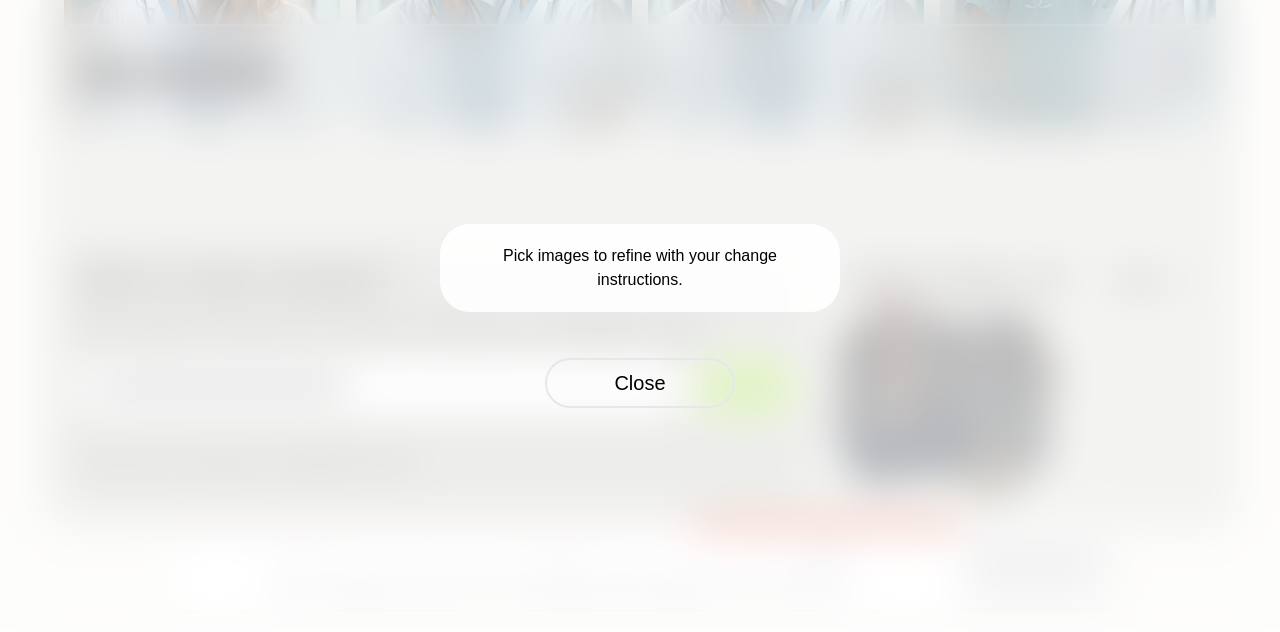 click on "Pick images to refine with your change instructions." at bounding box center (640, 268) 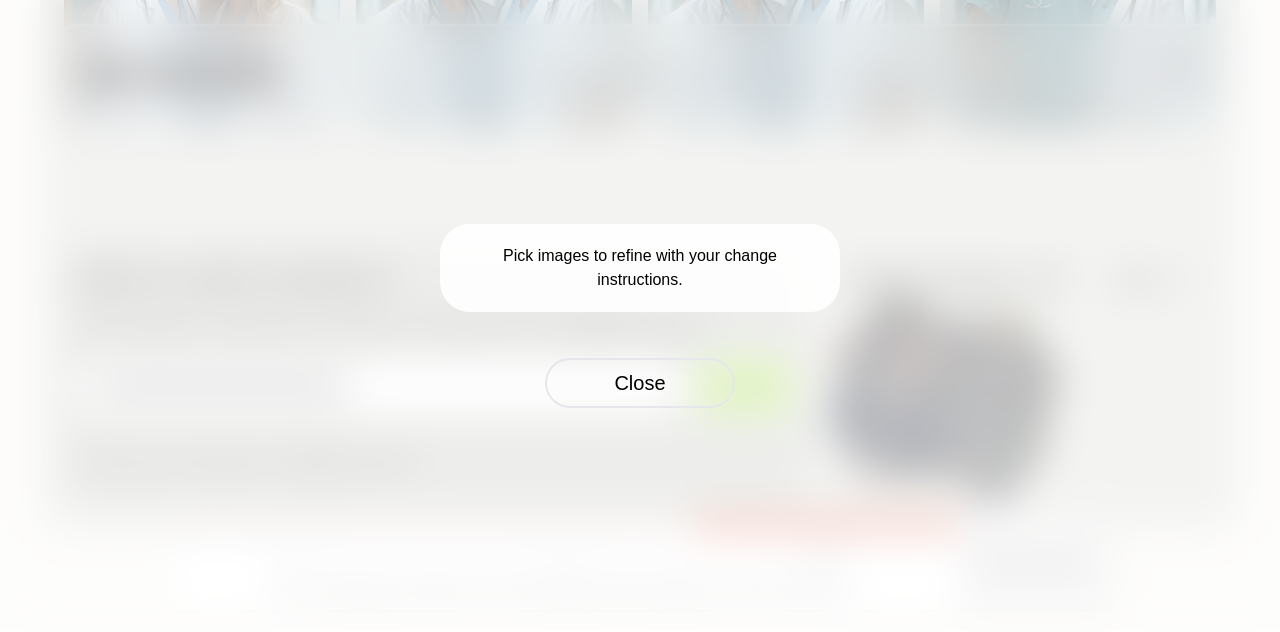 click on "Pick images to refine with your change instructions." at bounding box center (640, 268) 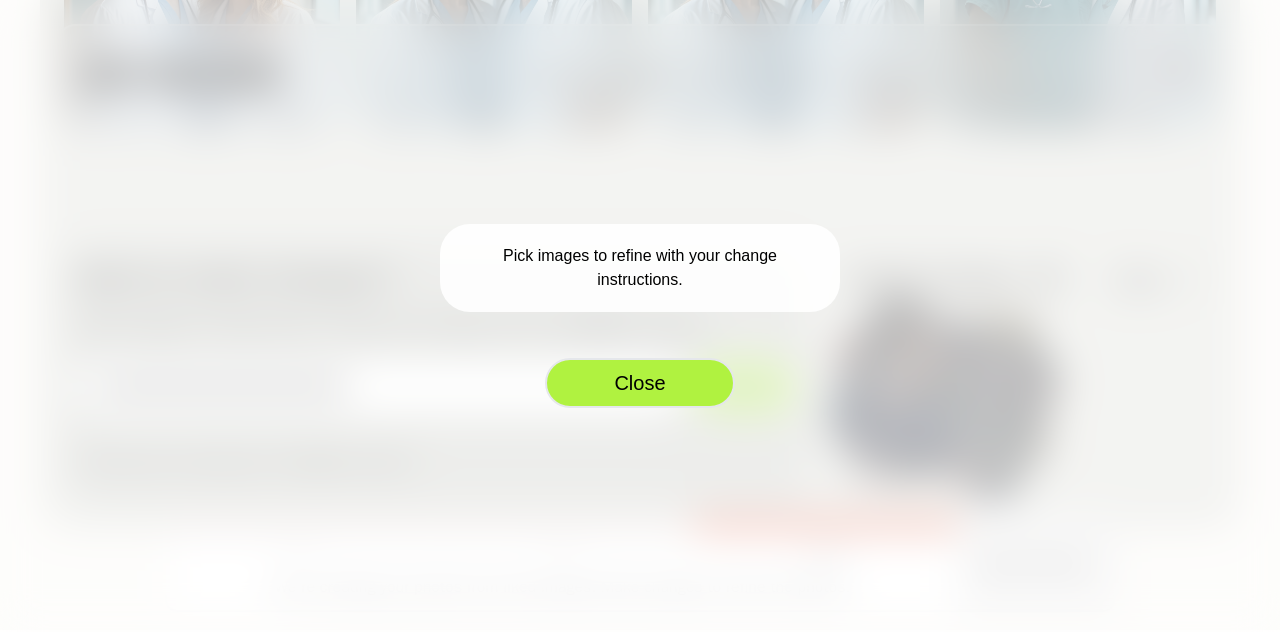 click on "Close" at bounding box center (640, 383) 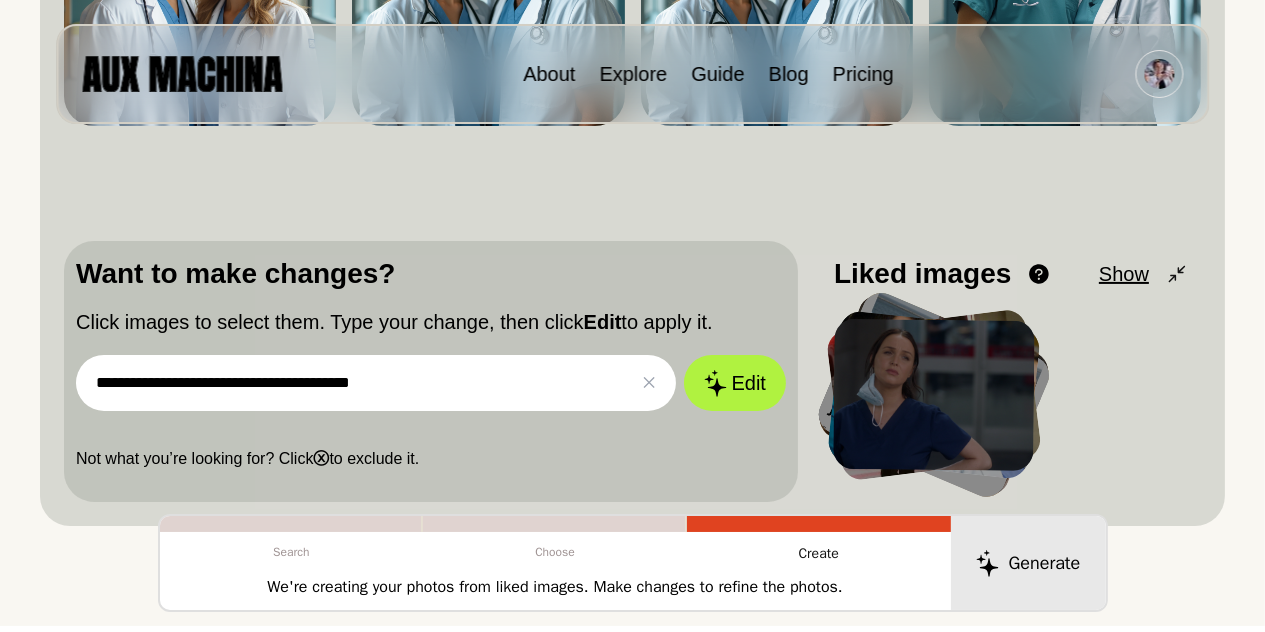 click at bounding box center [934, 395] 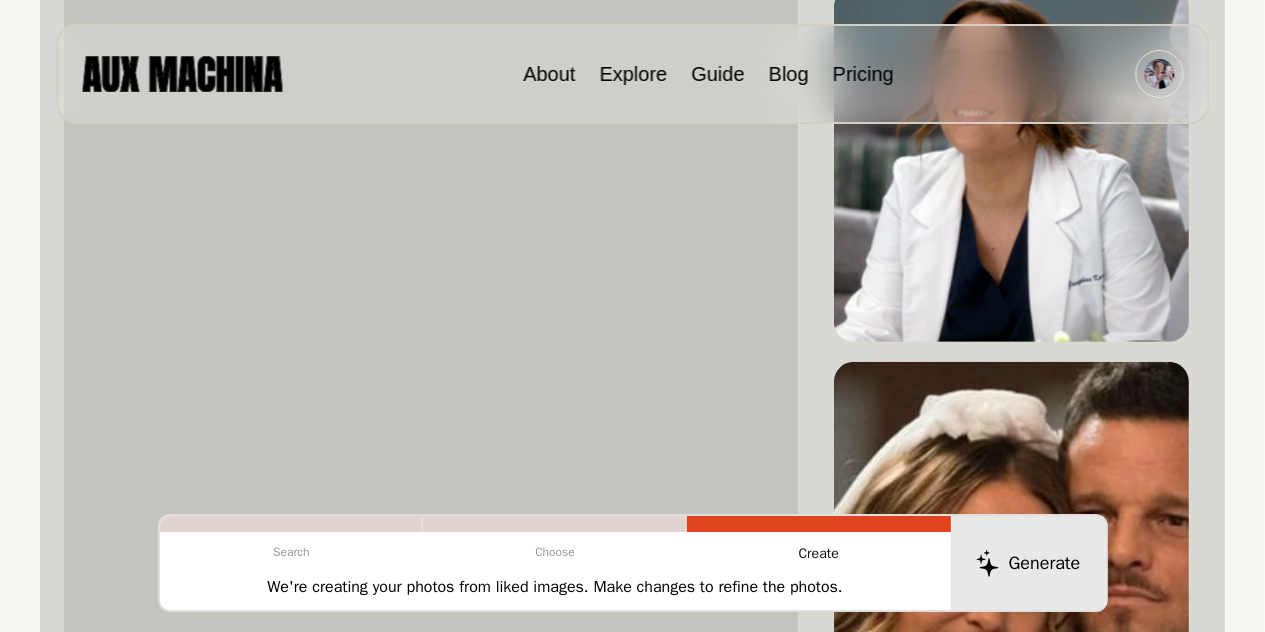 scroll, scrollTop: 1378, scrollLeft: 0, axis: vertical 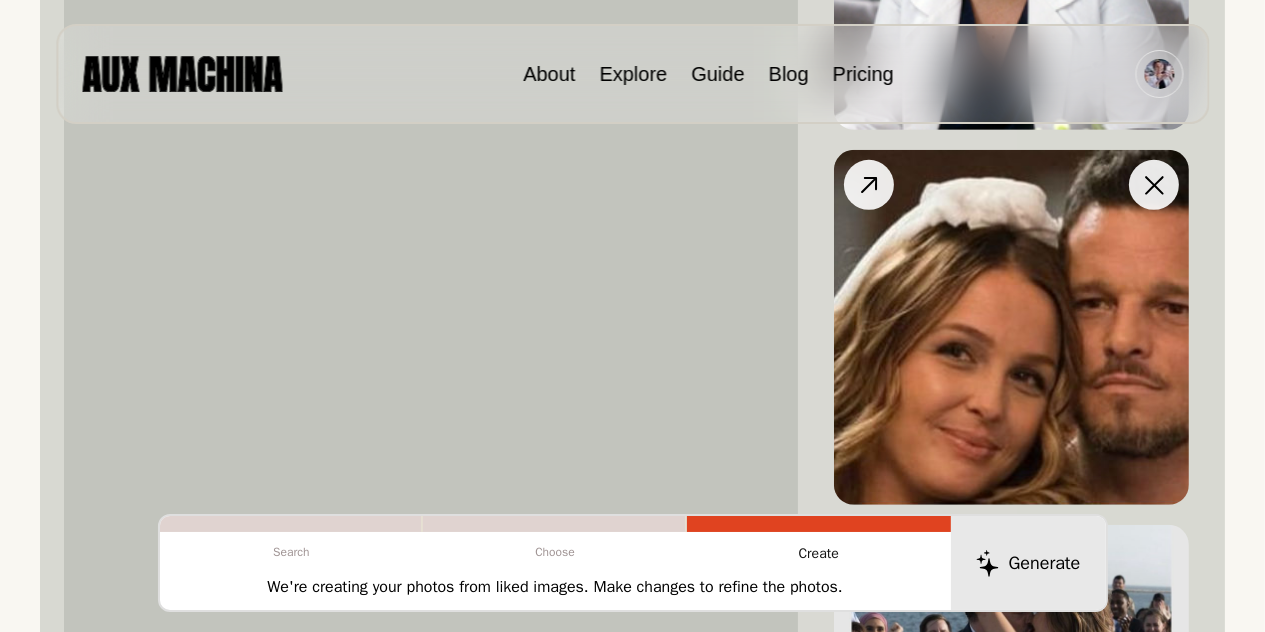 click at bounding box center (1011, 327) 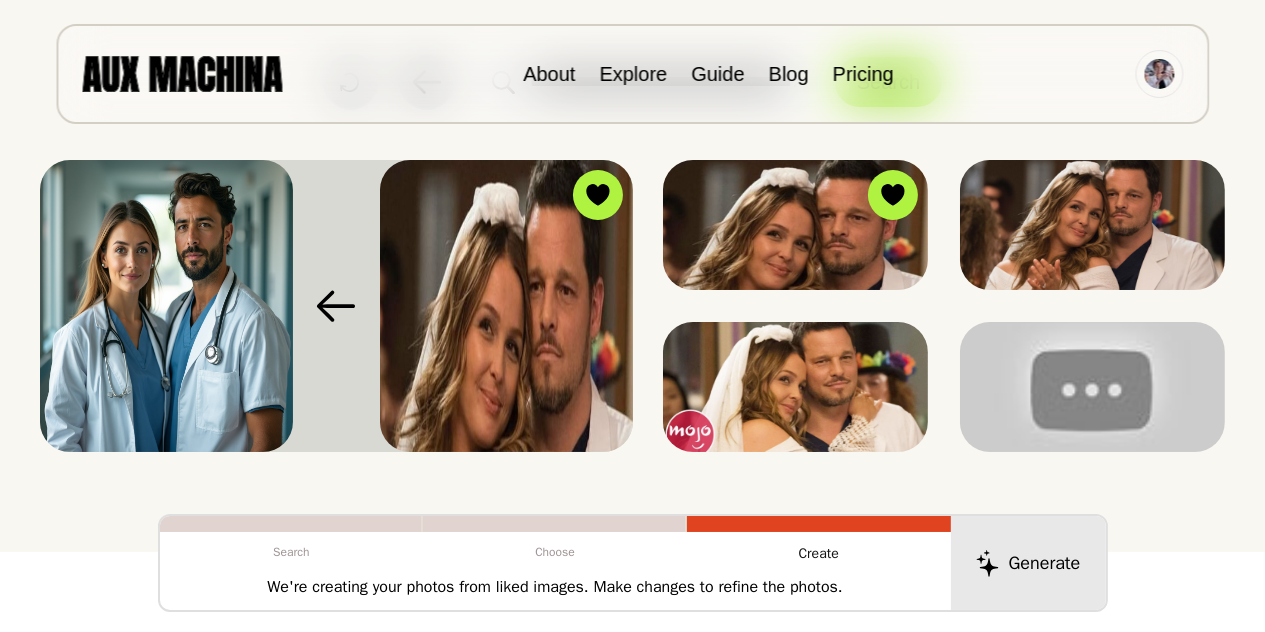 scroll, scrollTop: 117, scrollLeft: 0, axis: vertical 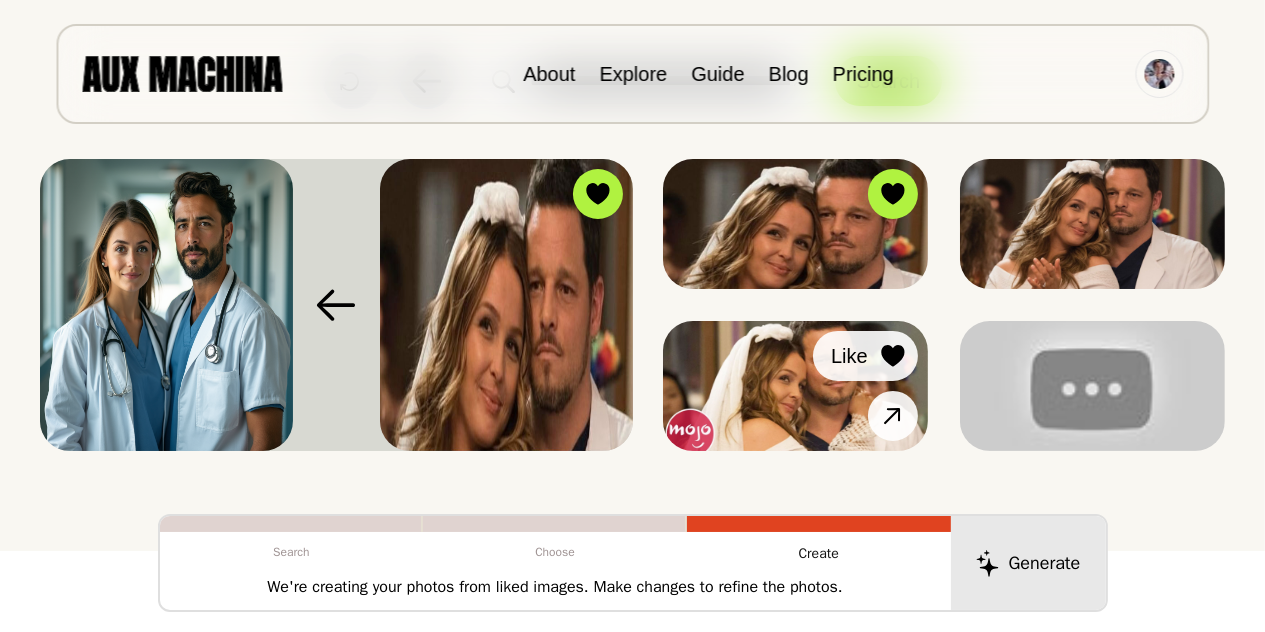 click at bounding box center [893, 356] 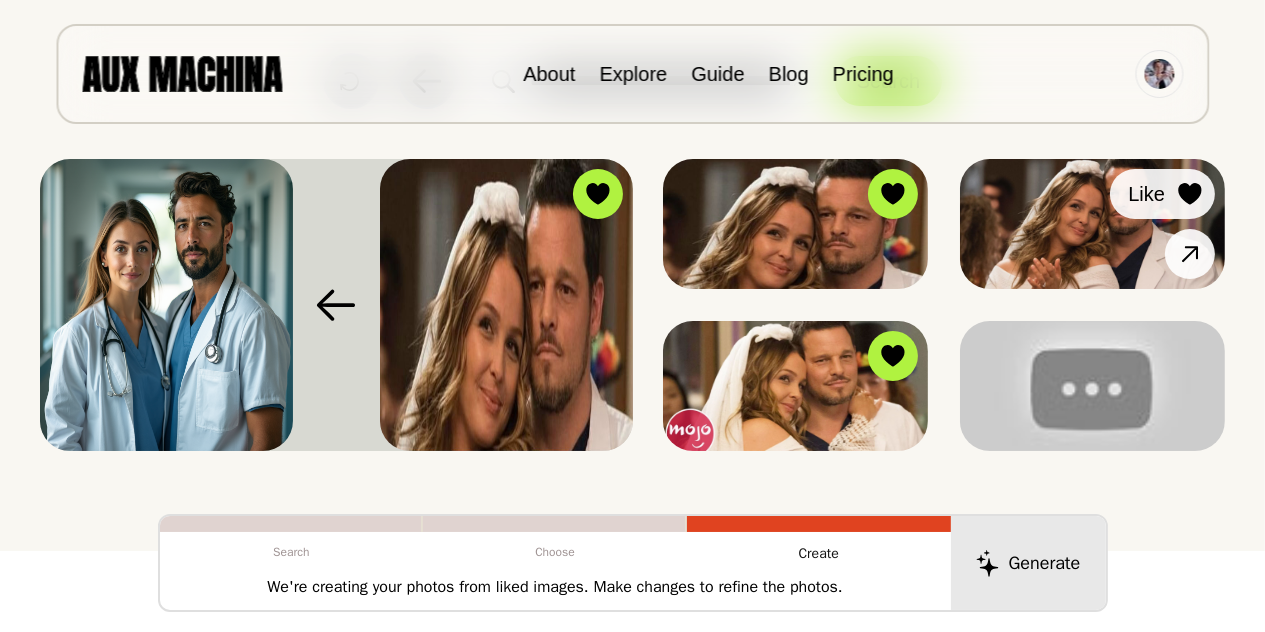 click 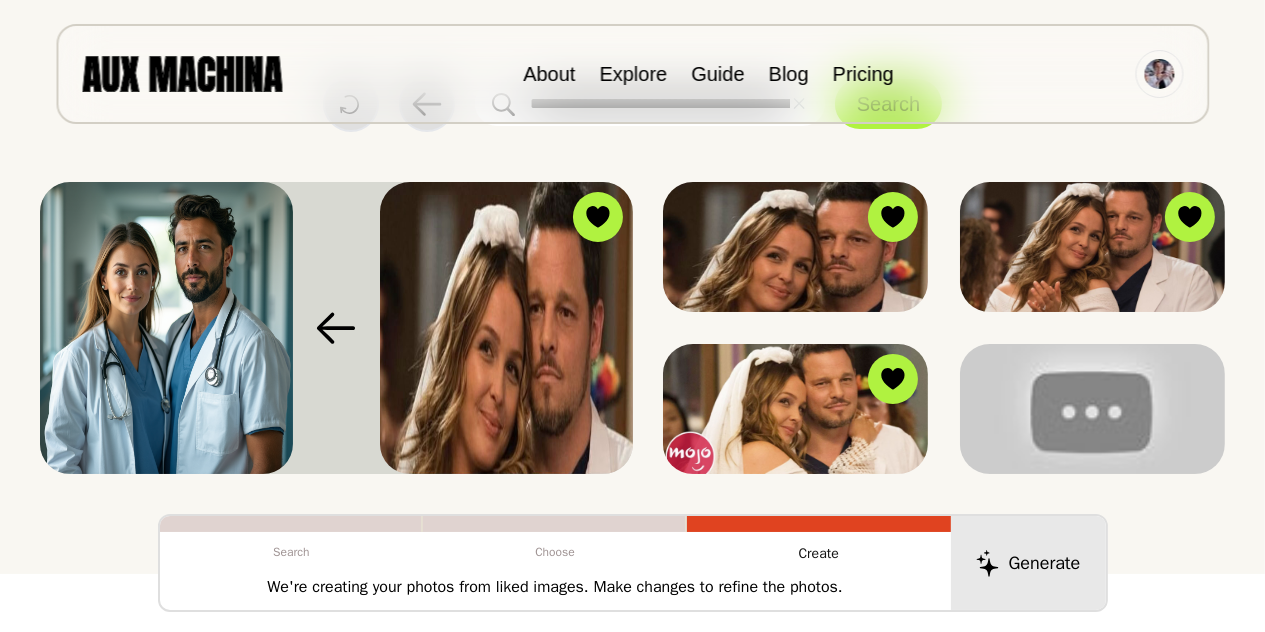 scroll, scrollTop: 0, scrollLeft: 0, axis: both 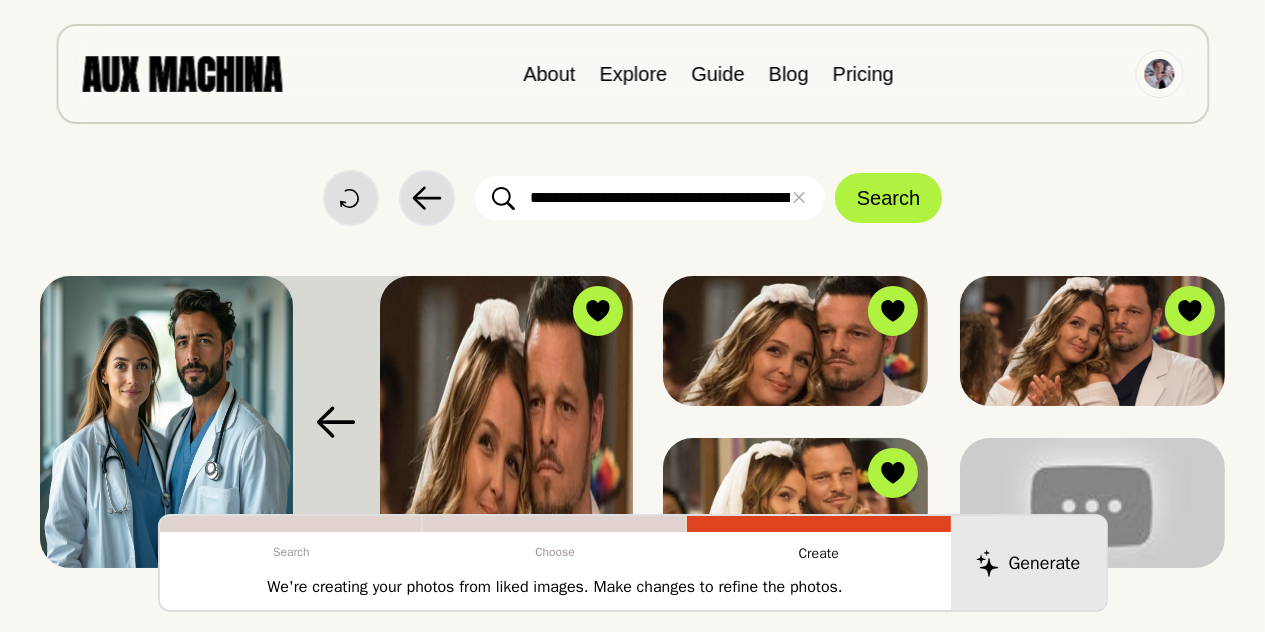 click at bounding box center [819, 524] 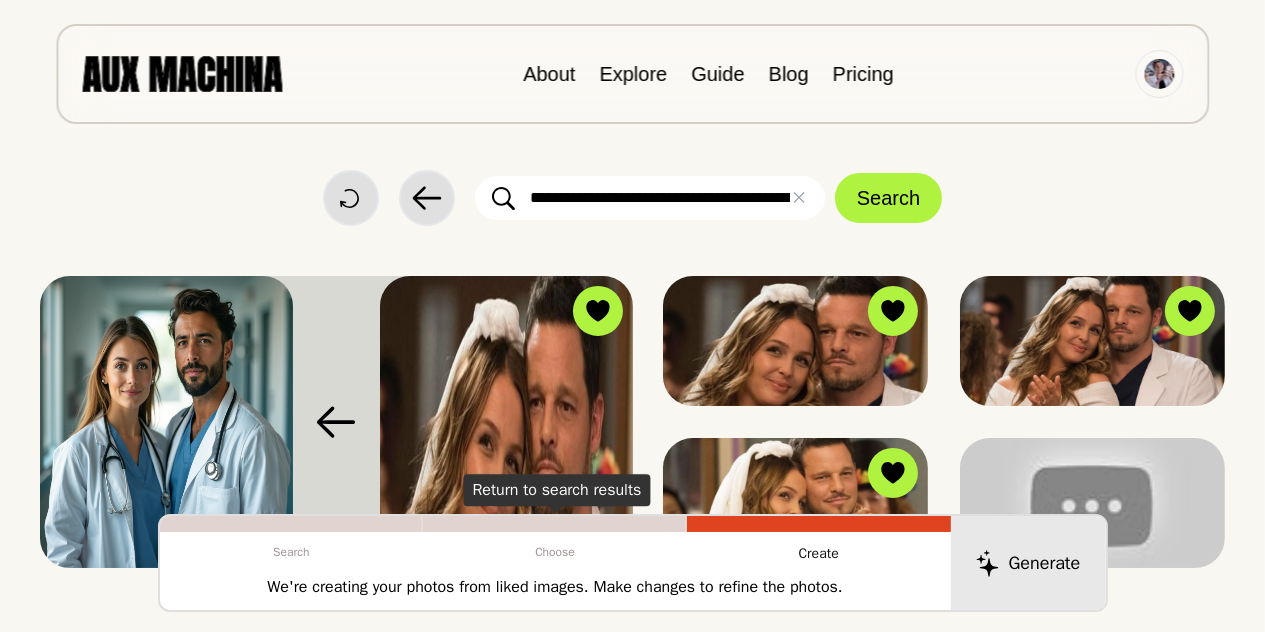 click on "Choose" at bounding box center [555, 552] 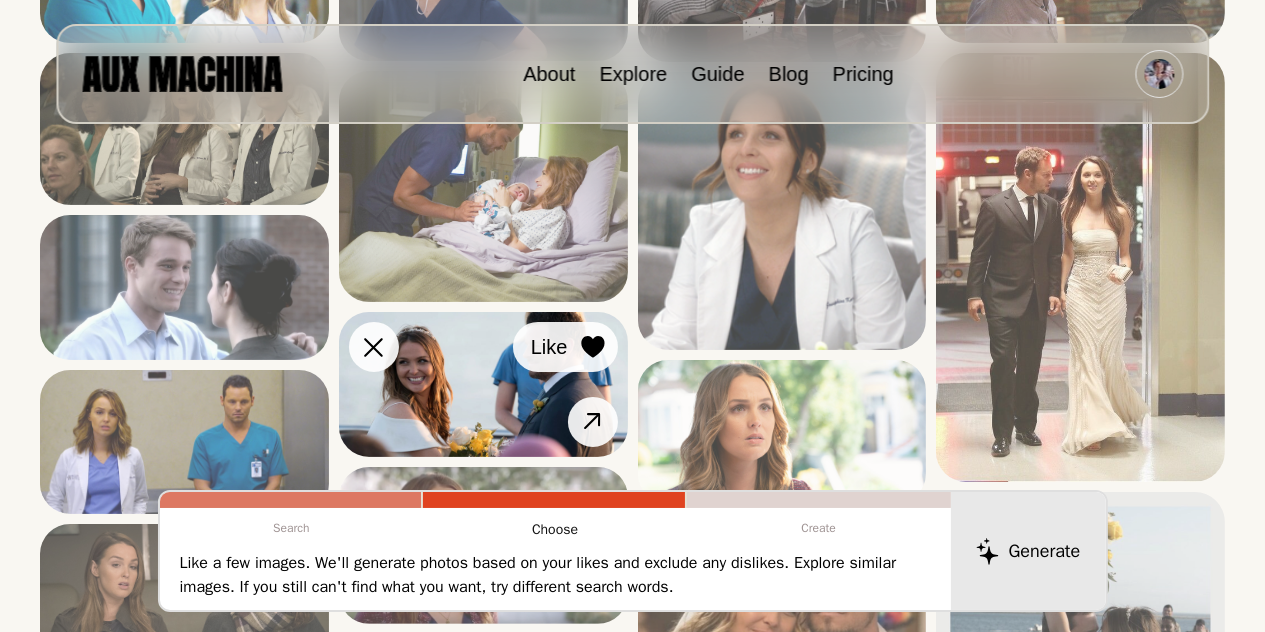 scroll, scrollTop: 510, scrollLeft: 0, axis: vertical 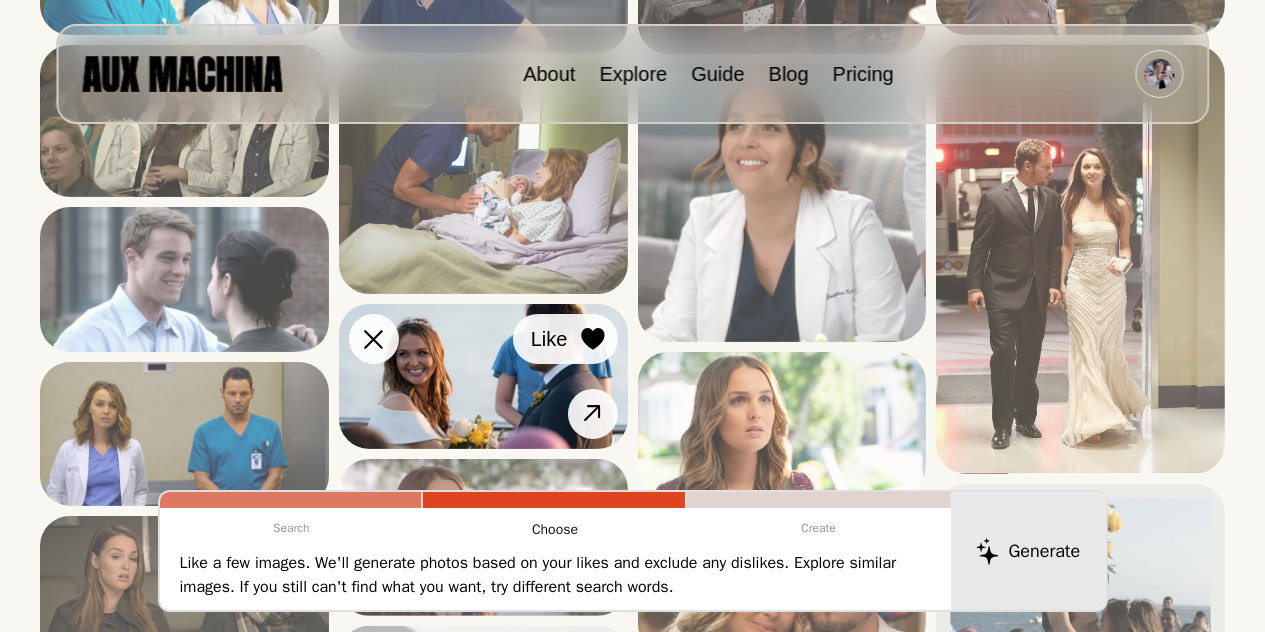 click 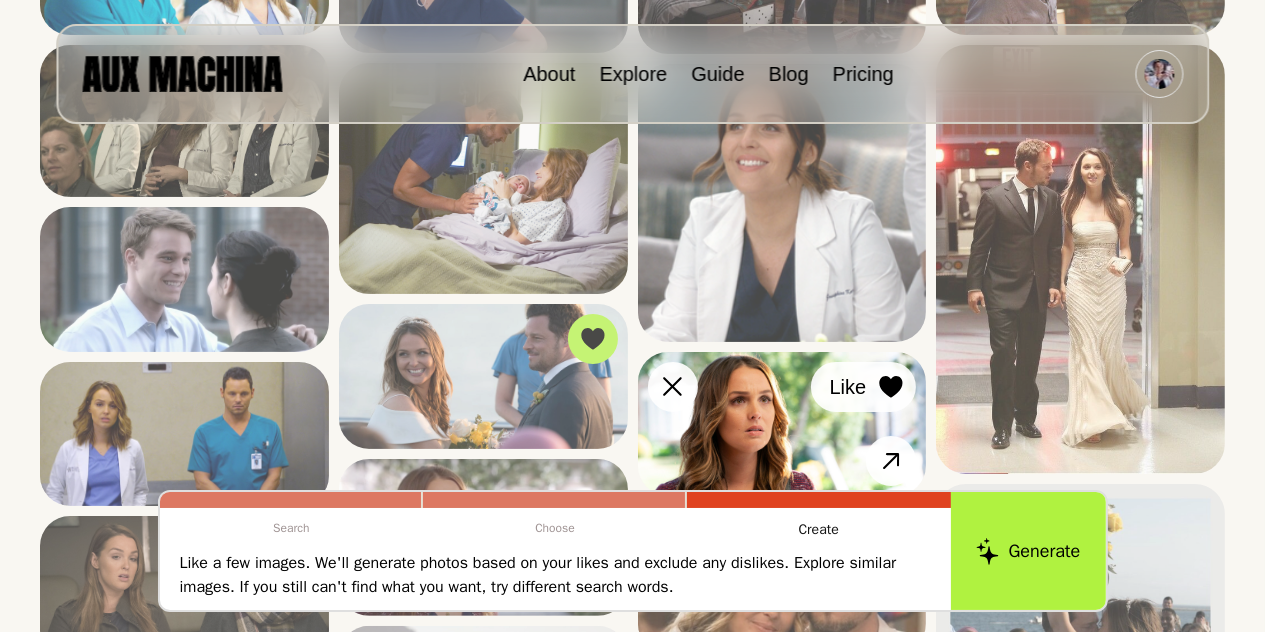 click on "Like" at bounding box center [863, 387] 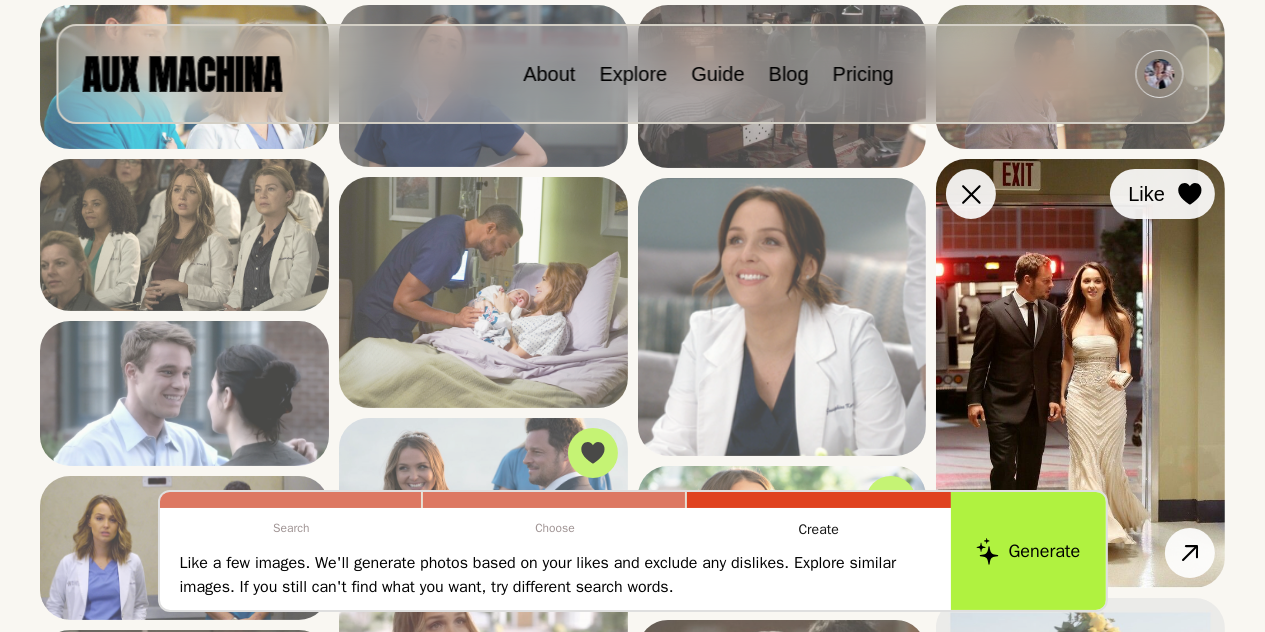 click 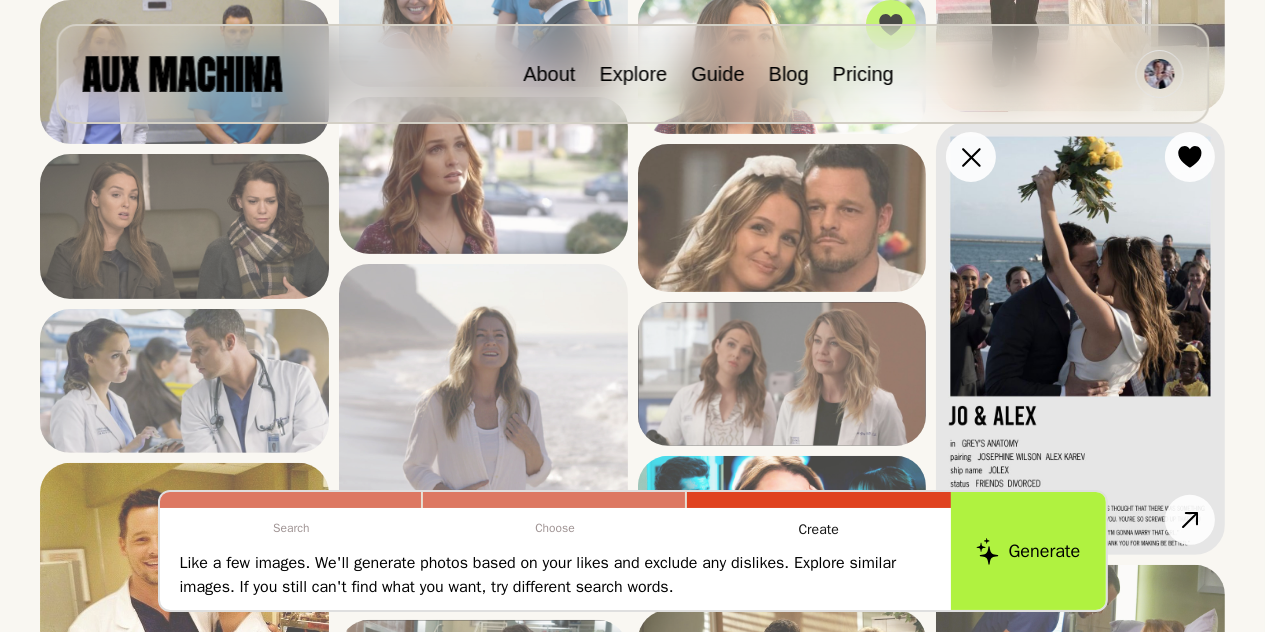 scroll, scrollTop: 772, scrollLeft: 0, axis: vertical 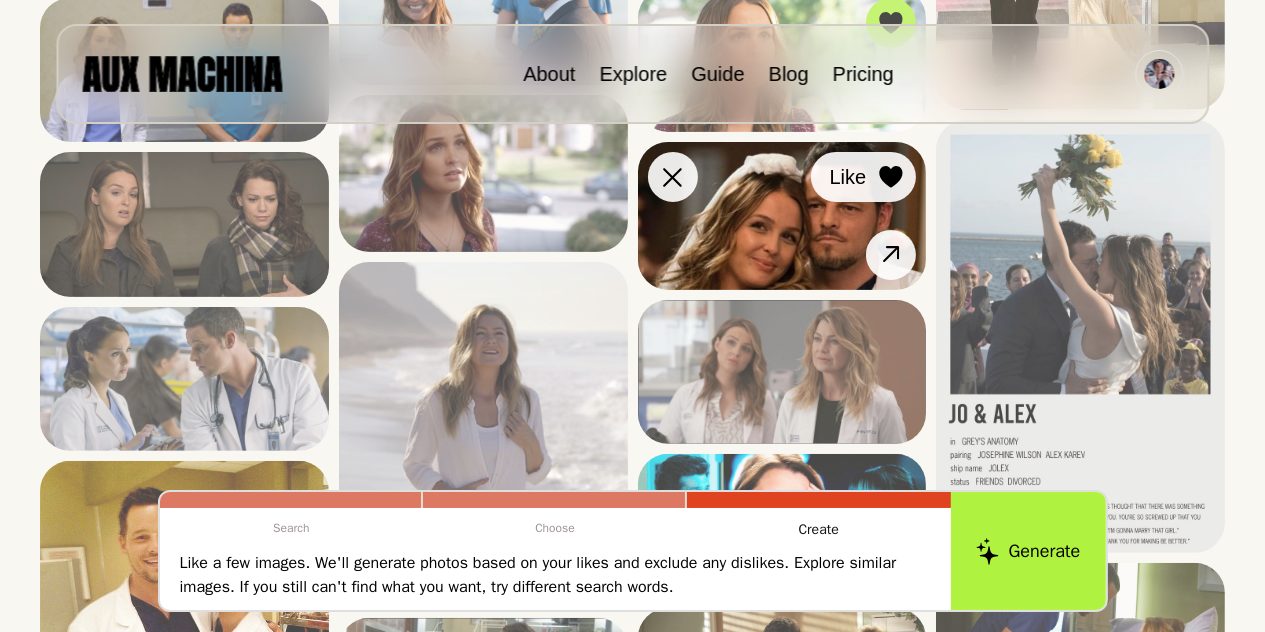 click on "Like" at bounding box center [863, 177] 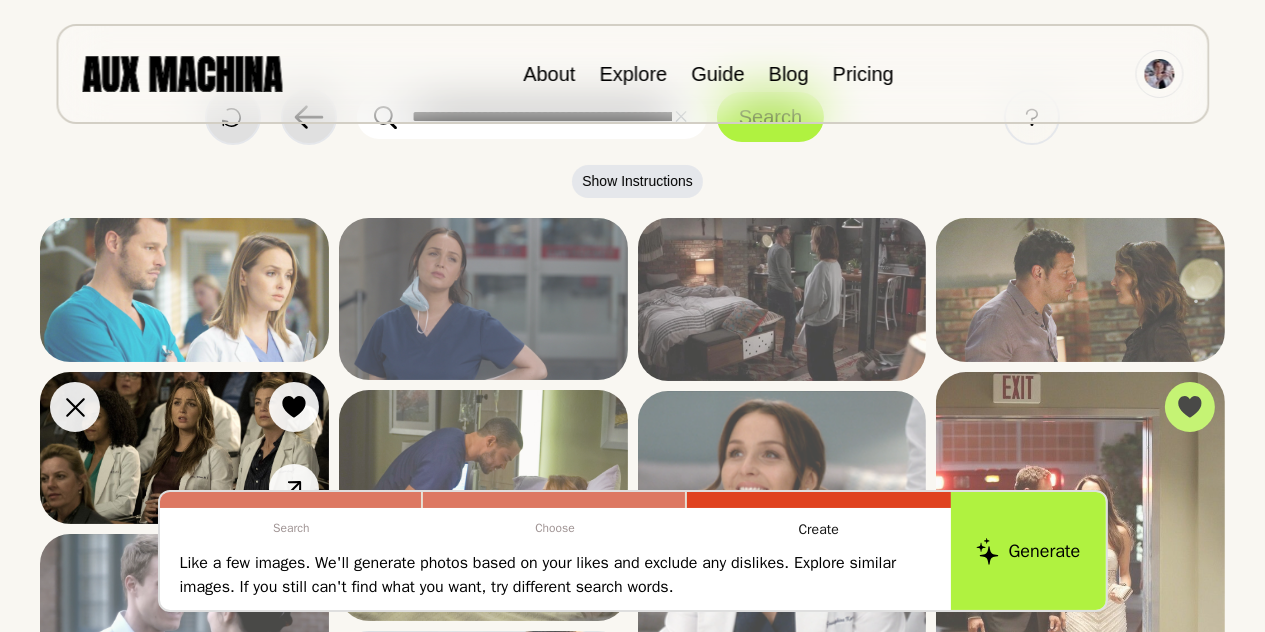scroll, scrollTop: 77, scrollLeft: 0, axis: vertical 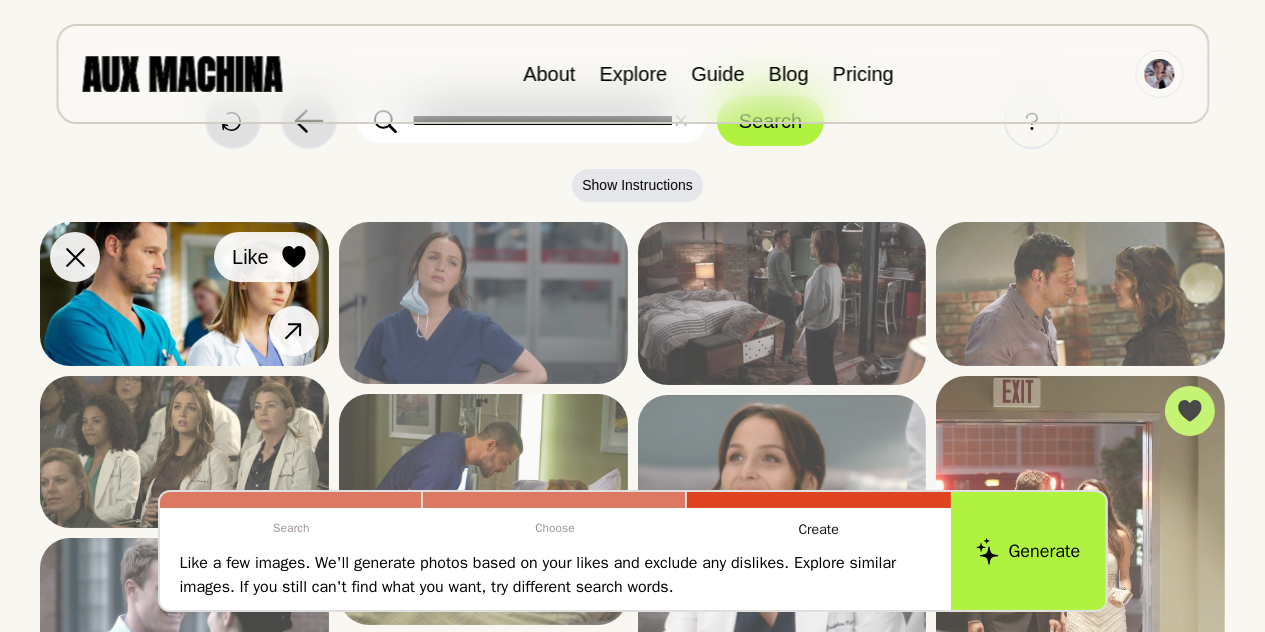 click 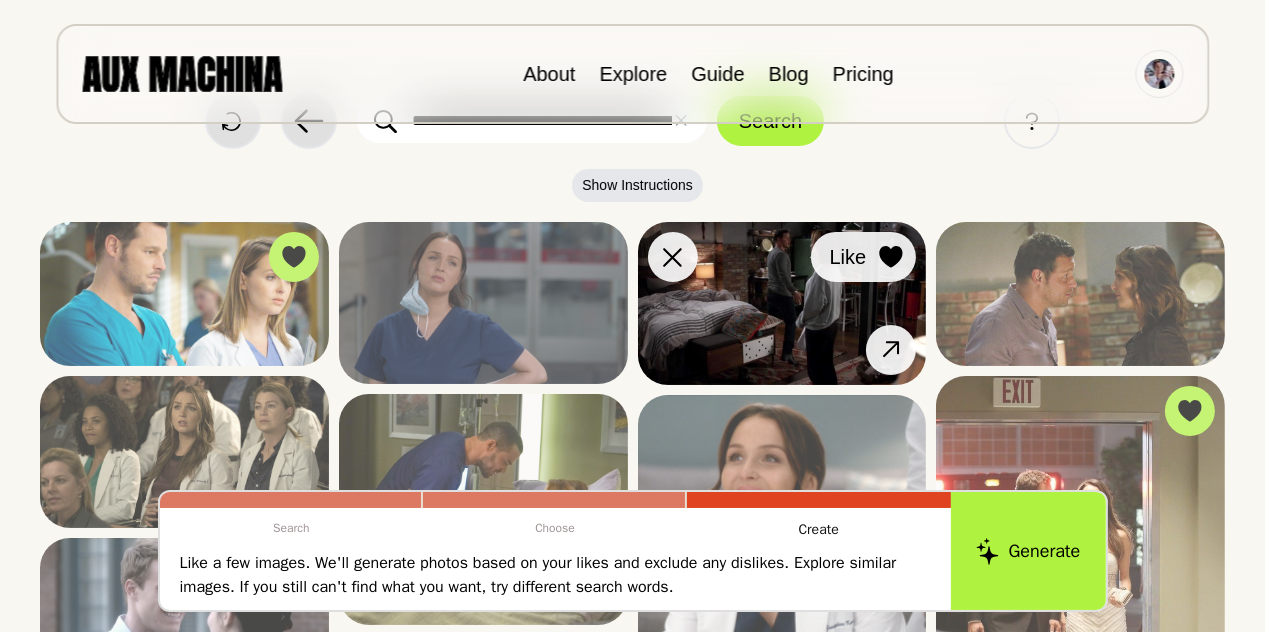 click 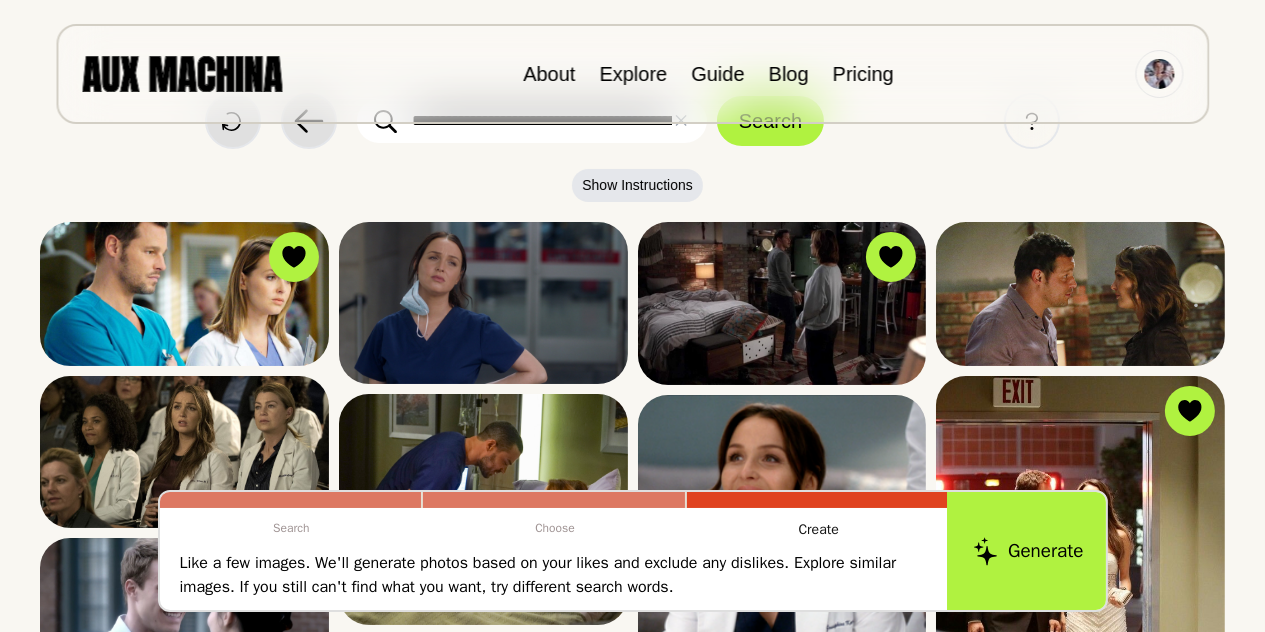 click on "Generate" at bounding box center [1028, 551] 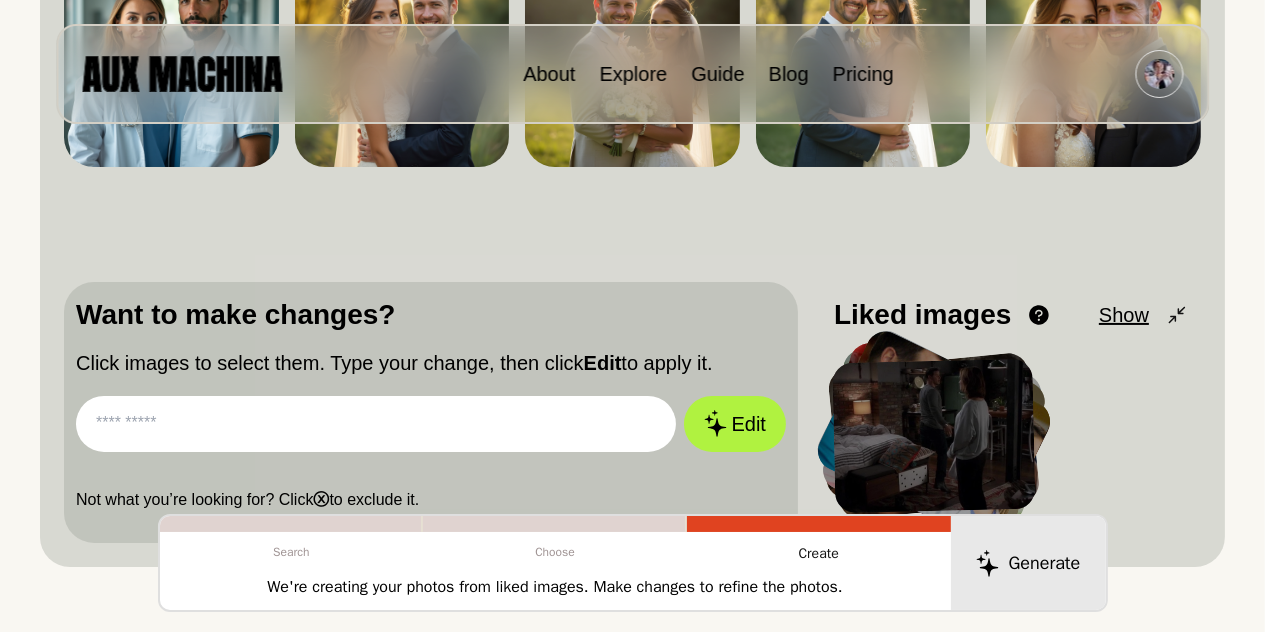 scroll, scrollTop: 380, scrollLeft: 0, axis: vertical 